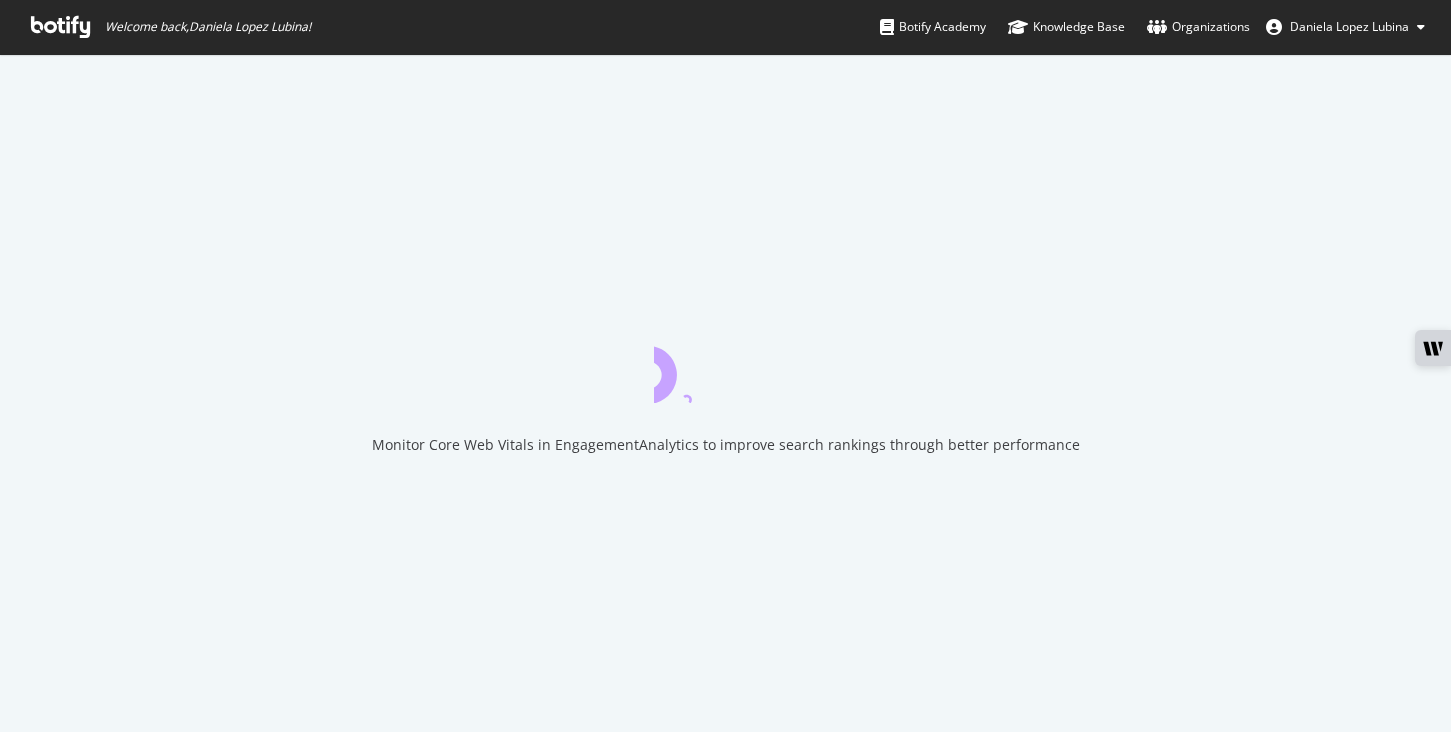 scroll, scrollTop: 0, scrollLeft: 0, axis: both 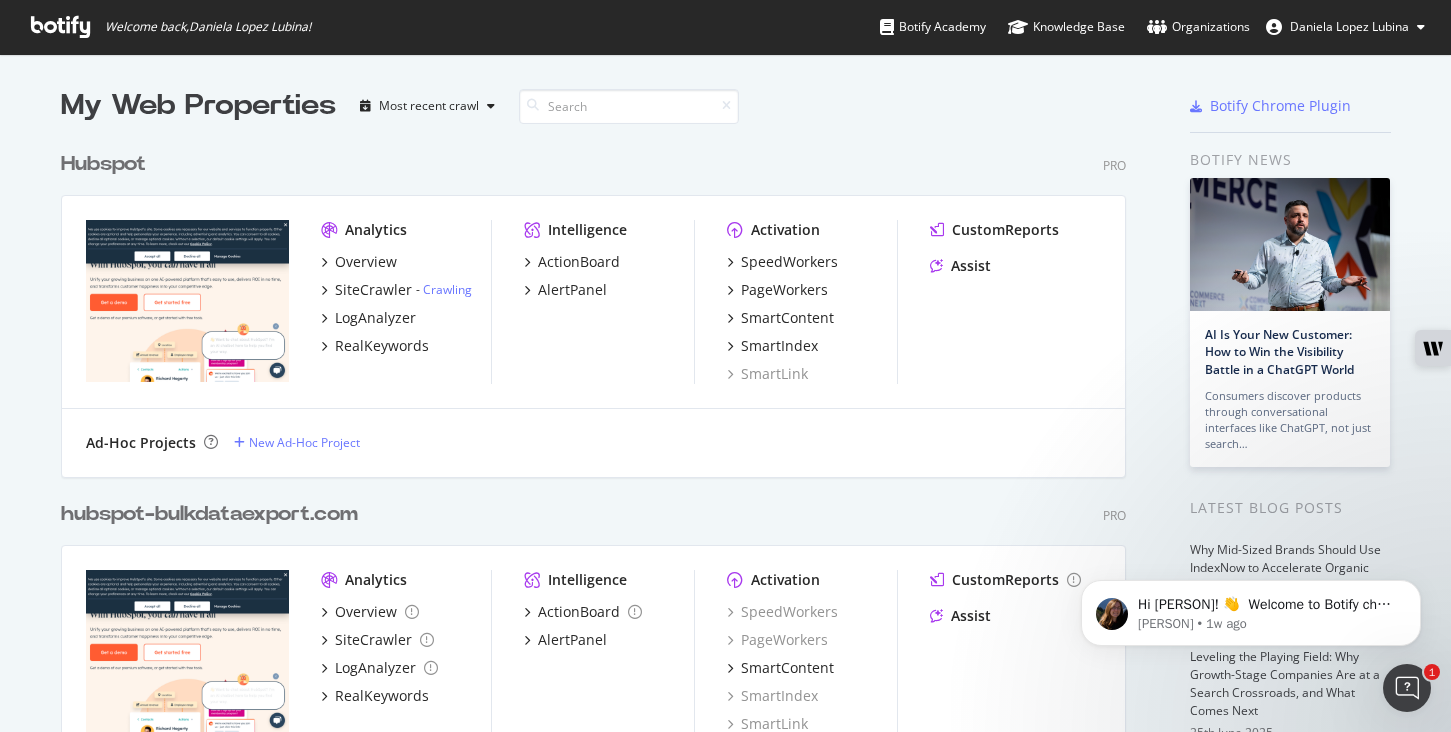 click on "Hubspot" at bounding box center (103, 164) 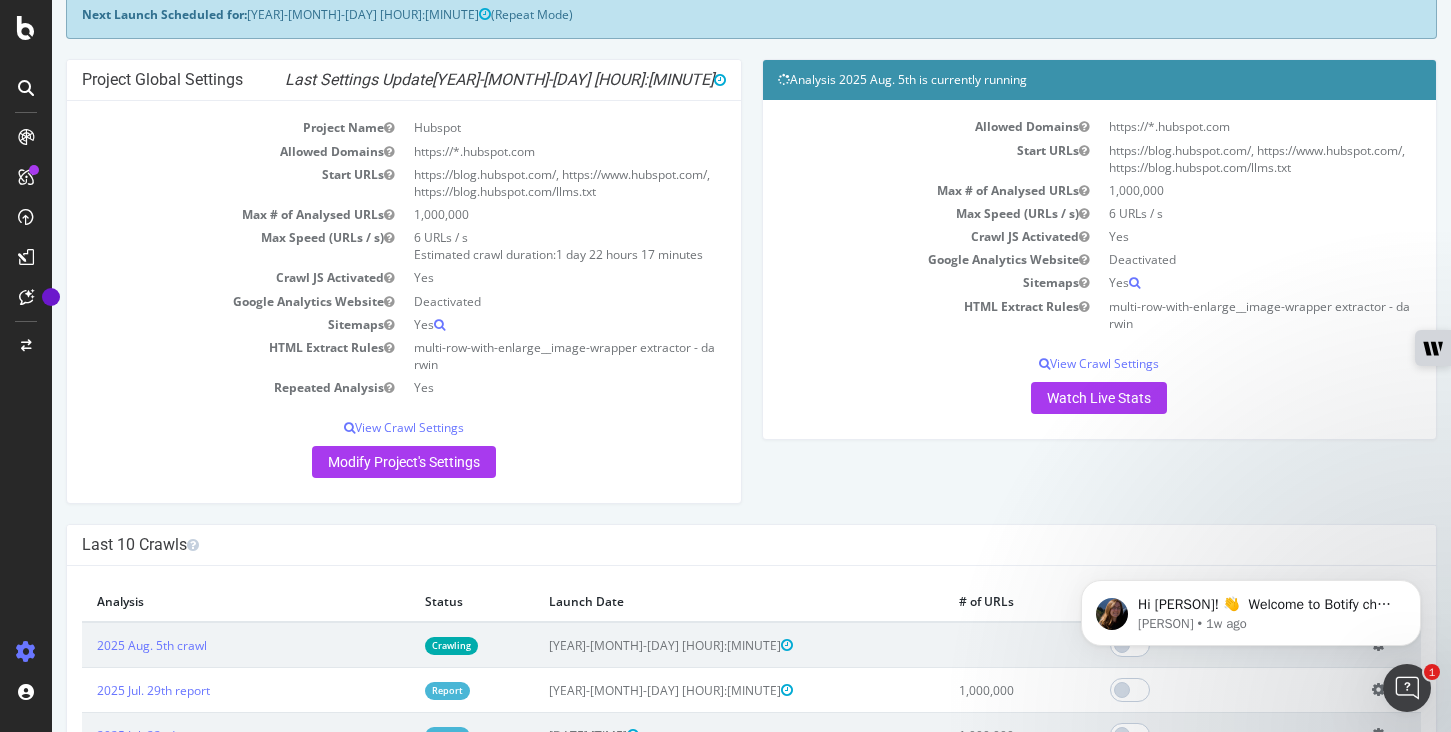 scroll, scrollTop: 22, scrollLeft: 0, axis: vertical 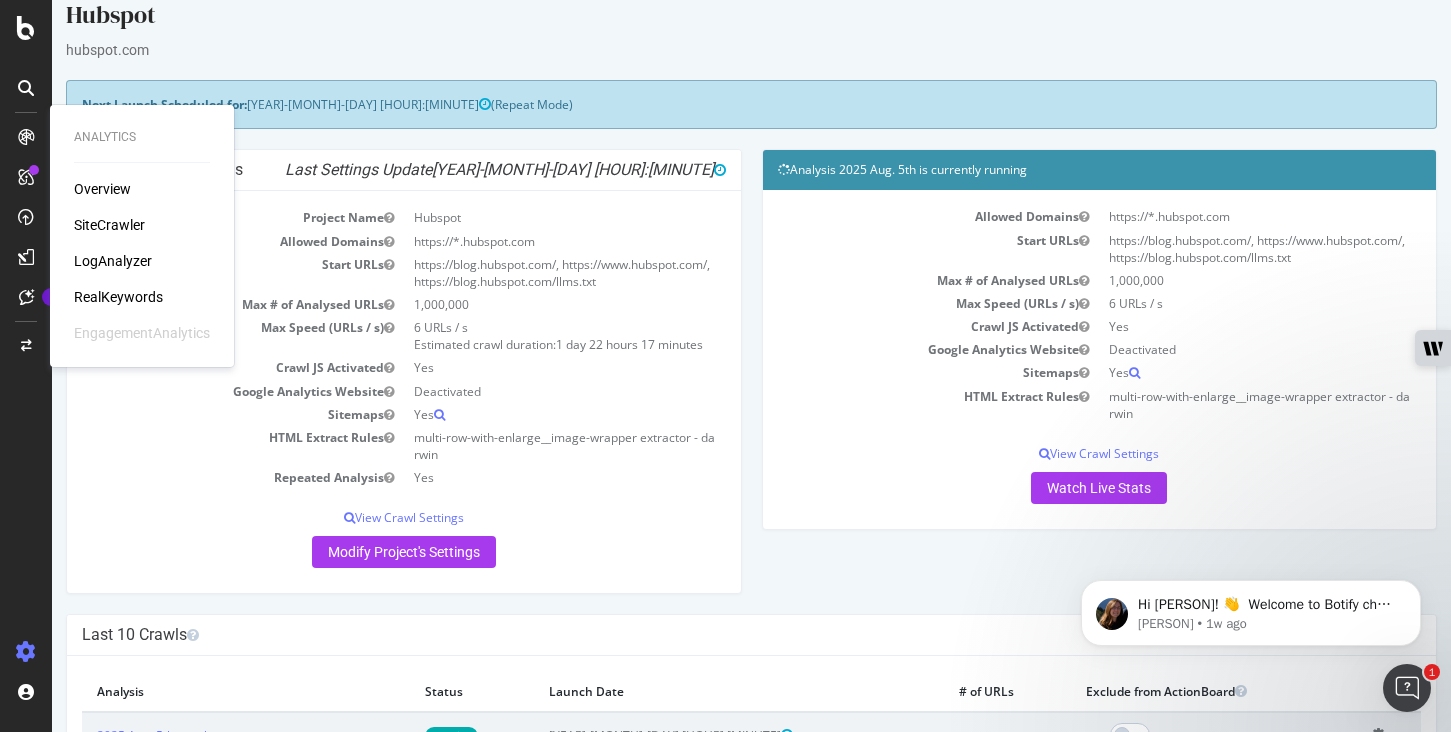 click on "Overview" at bounding box center (102, 189) 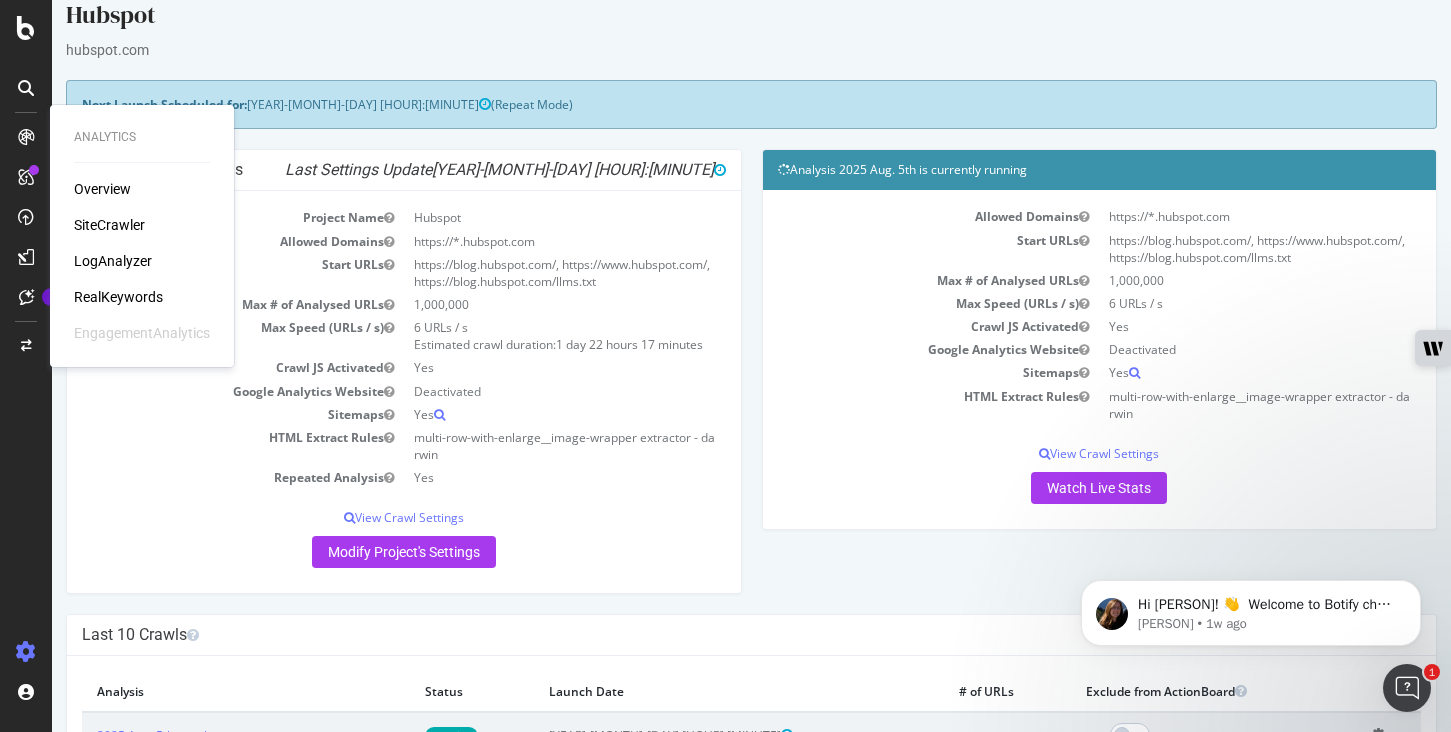 scroll, scrollTop: 0, scrollLeft: 0, axis: both 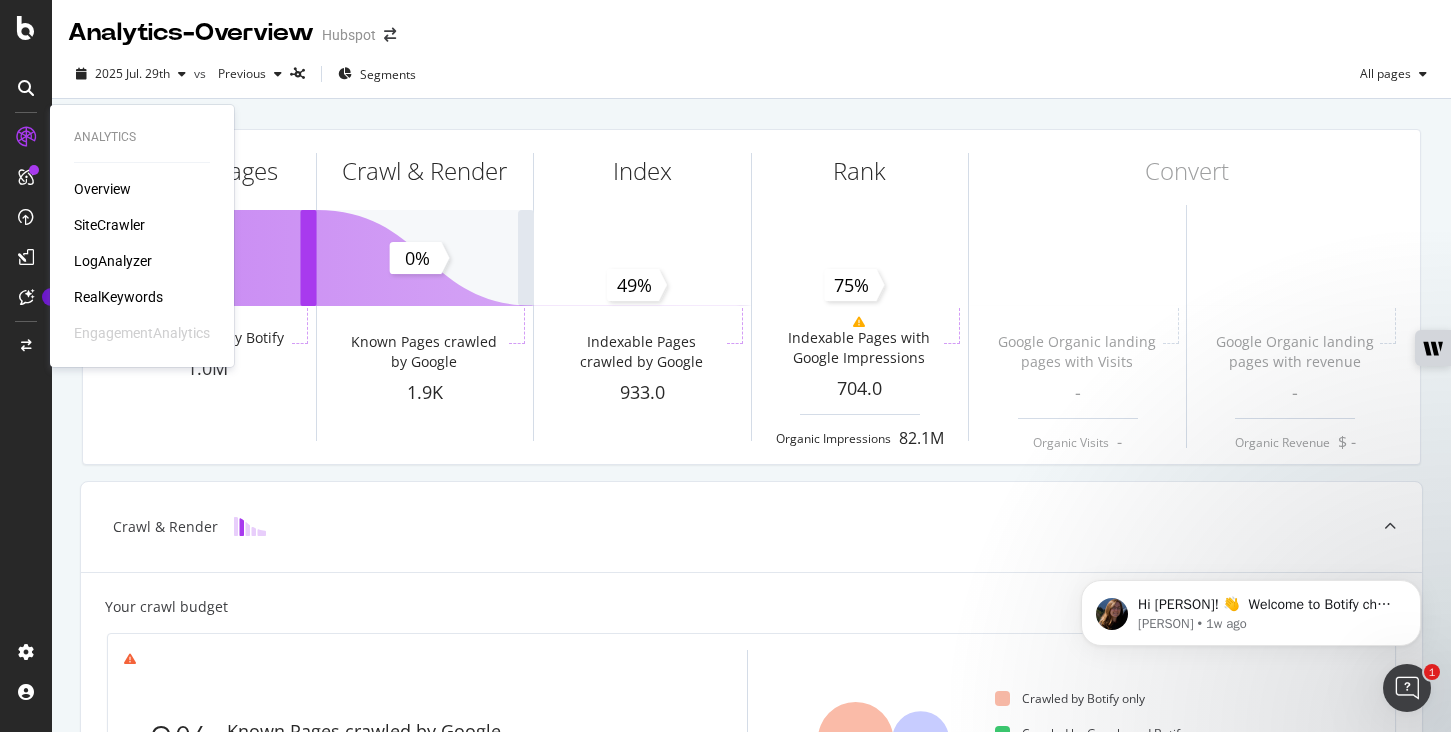 click on "RealKeywords" at bounding box center (118, 297) 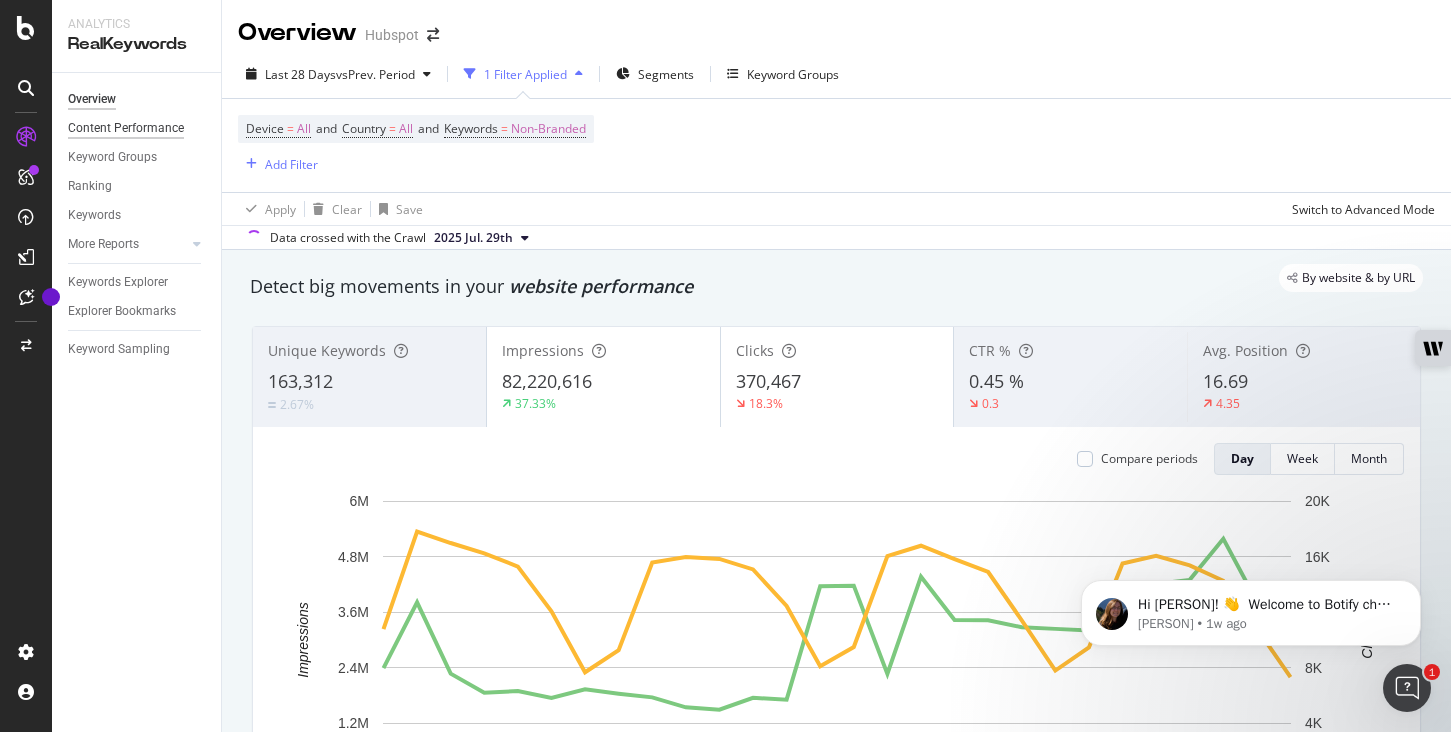 click on "Content Performance" at bounding box center [126, 128] 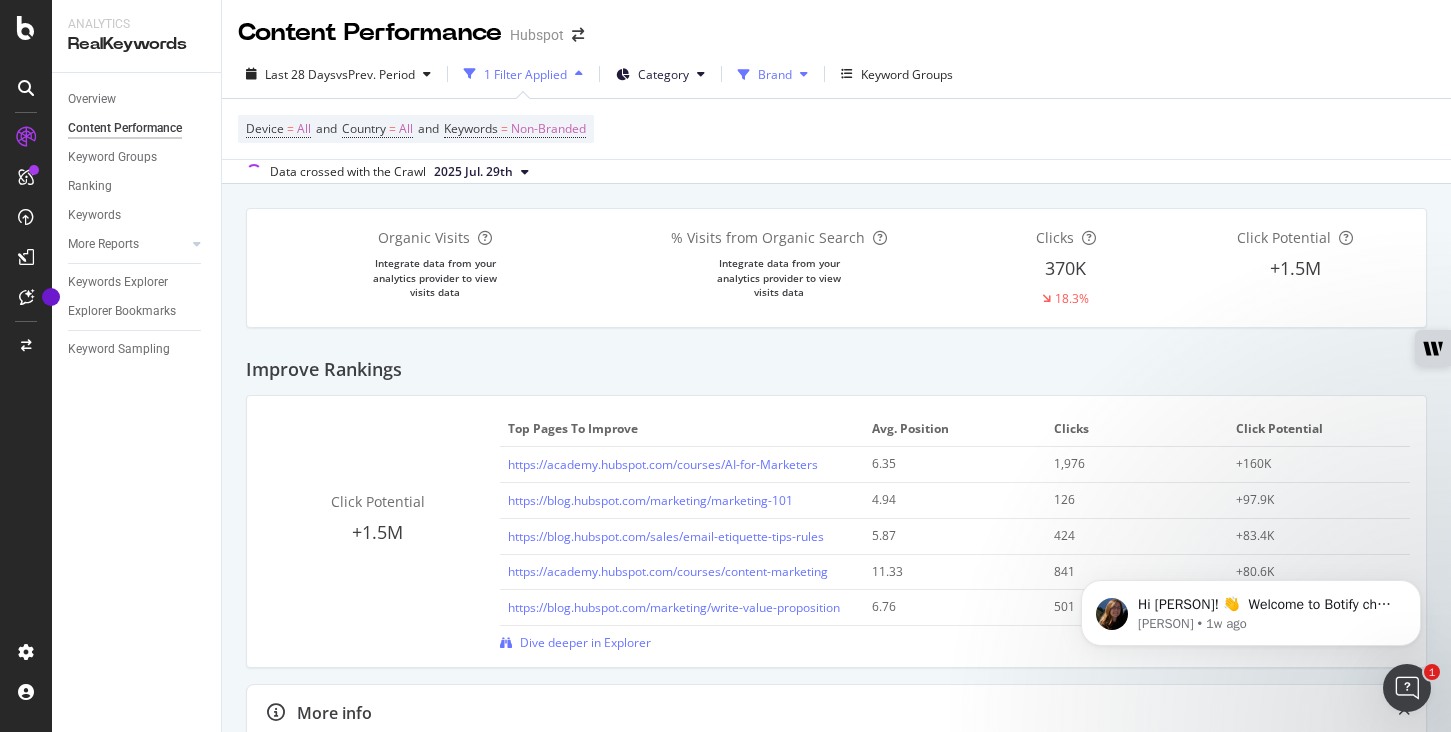 click on "Brand" at bounding box center [775, 74] 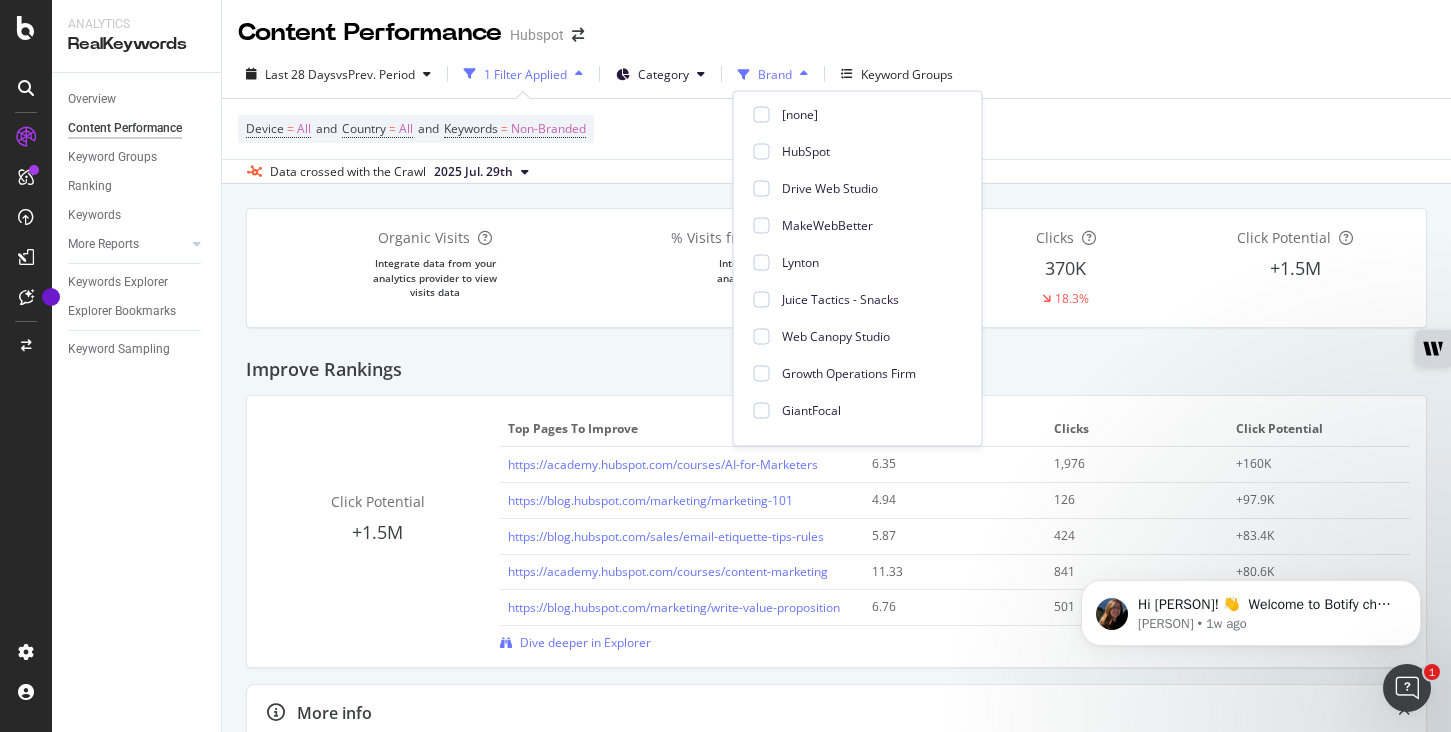 click on "Brand" at bounding box center (773, 74) 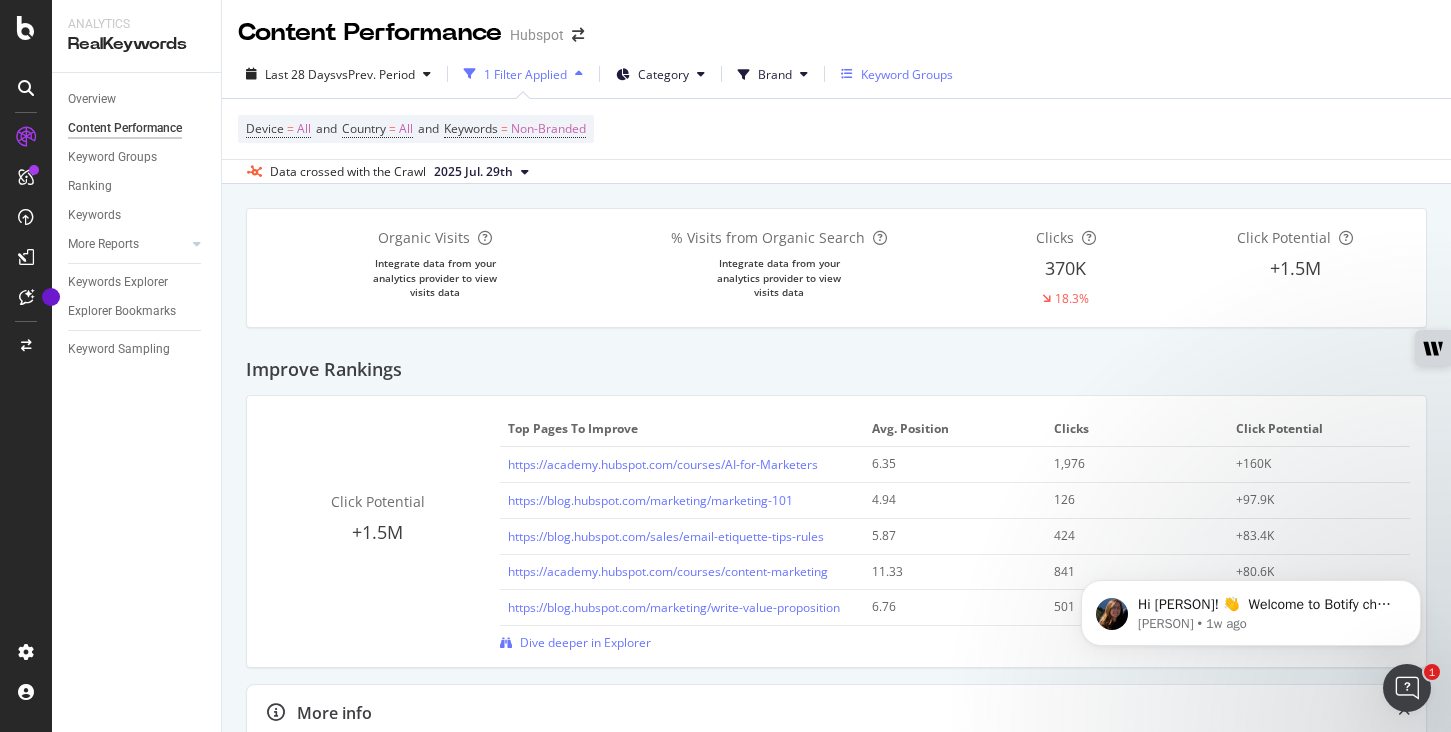 click on "Keyword Groups" at bounding box center (907, 74) 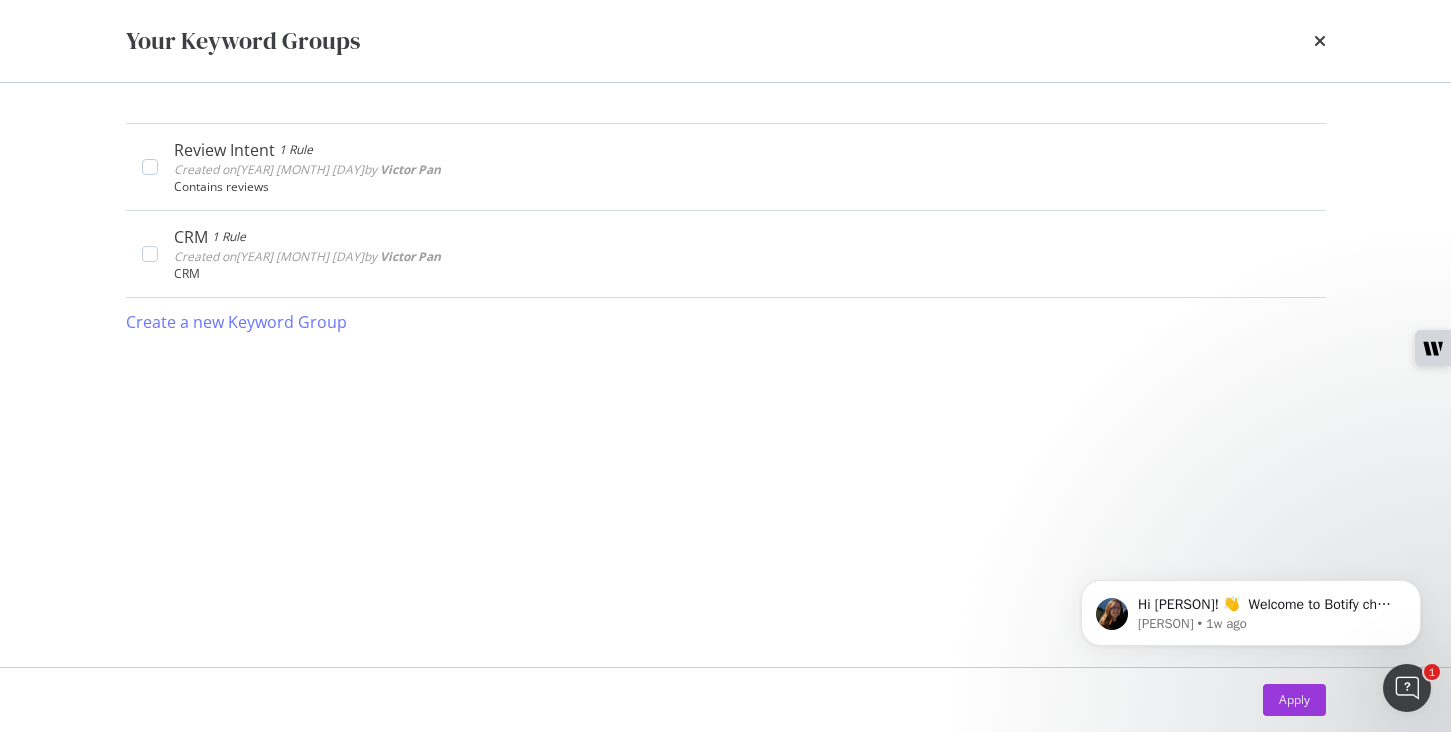 click on "Your Keyword Groups" at bounding box center [726, 41] 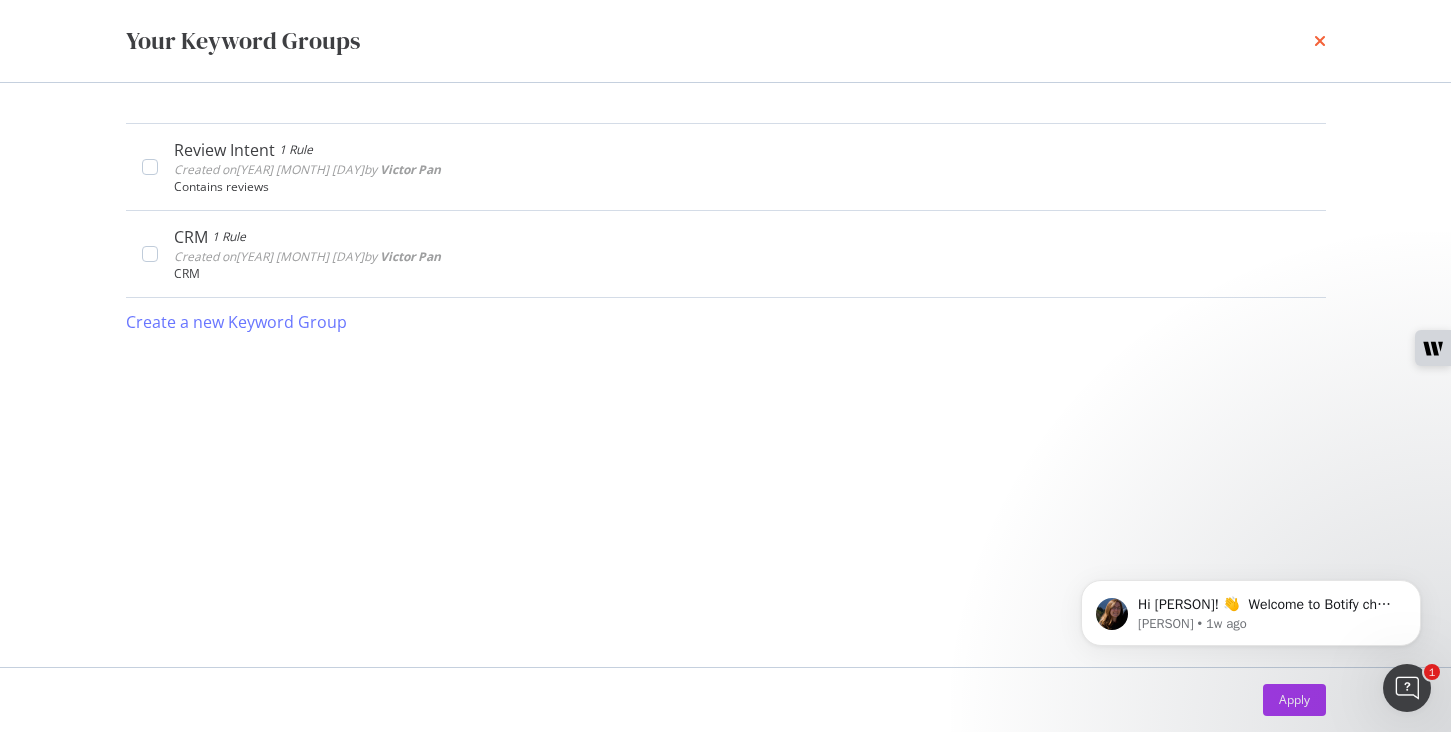 click at bounding box center [1320, 41] 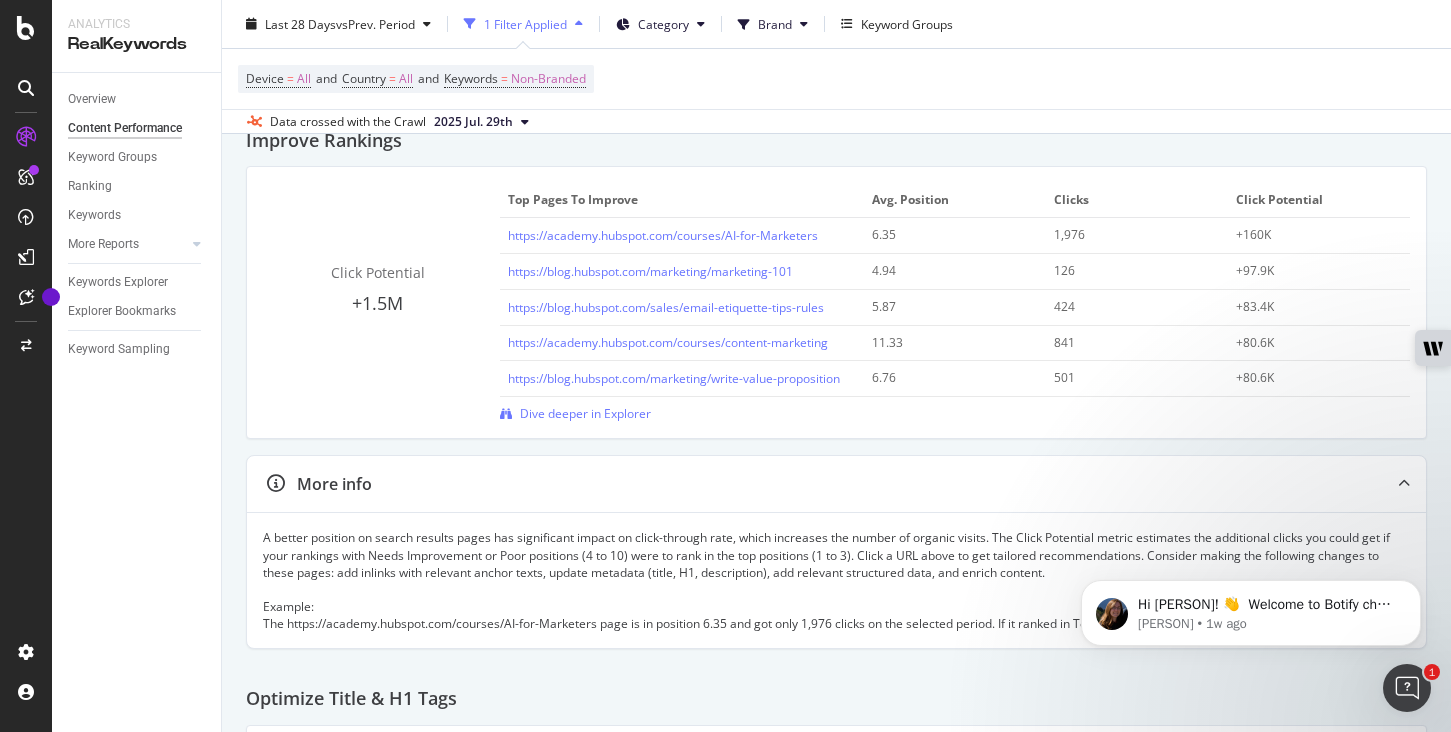 scroll, scrollTop: 0, scrollLeft: 0, axis: both 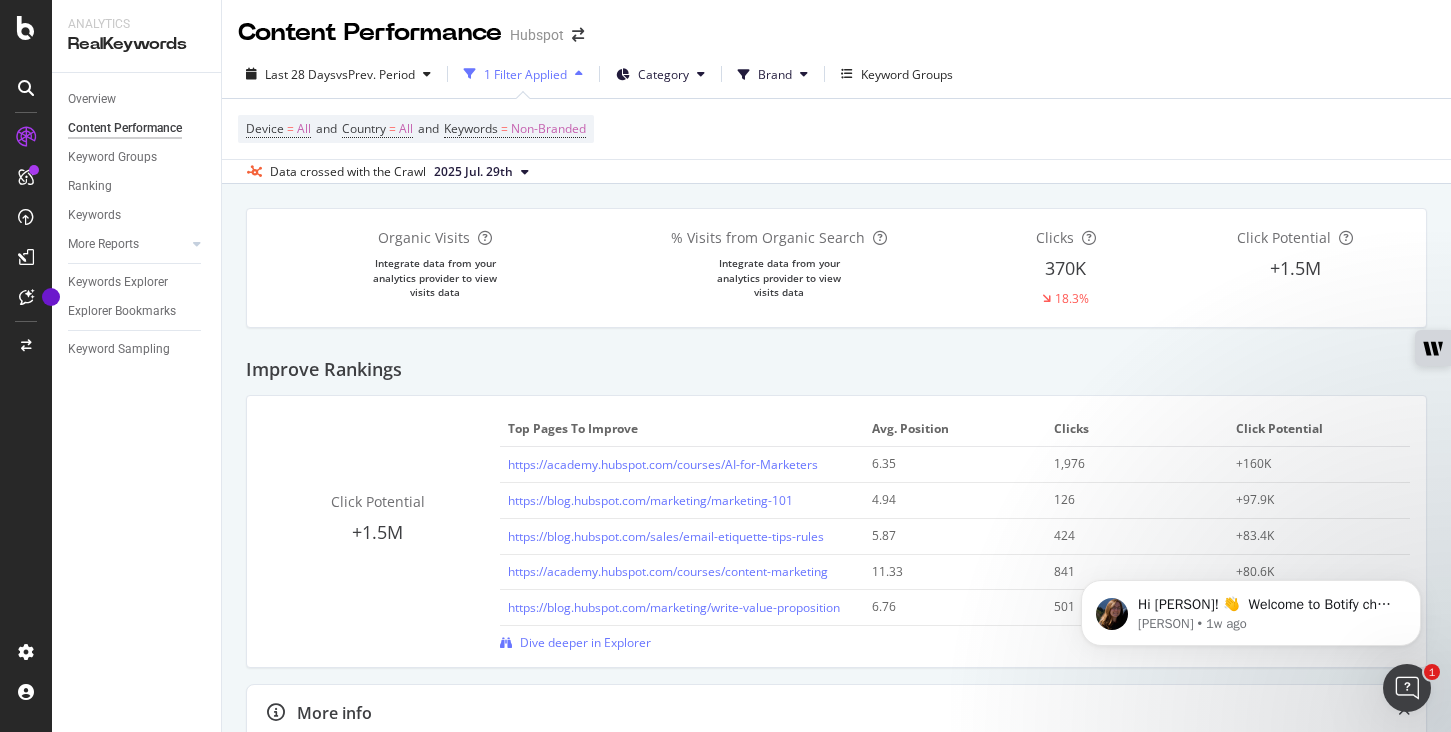 click on "1 Filter Applied" at bounding box center (525, 74) 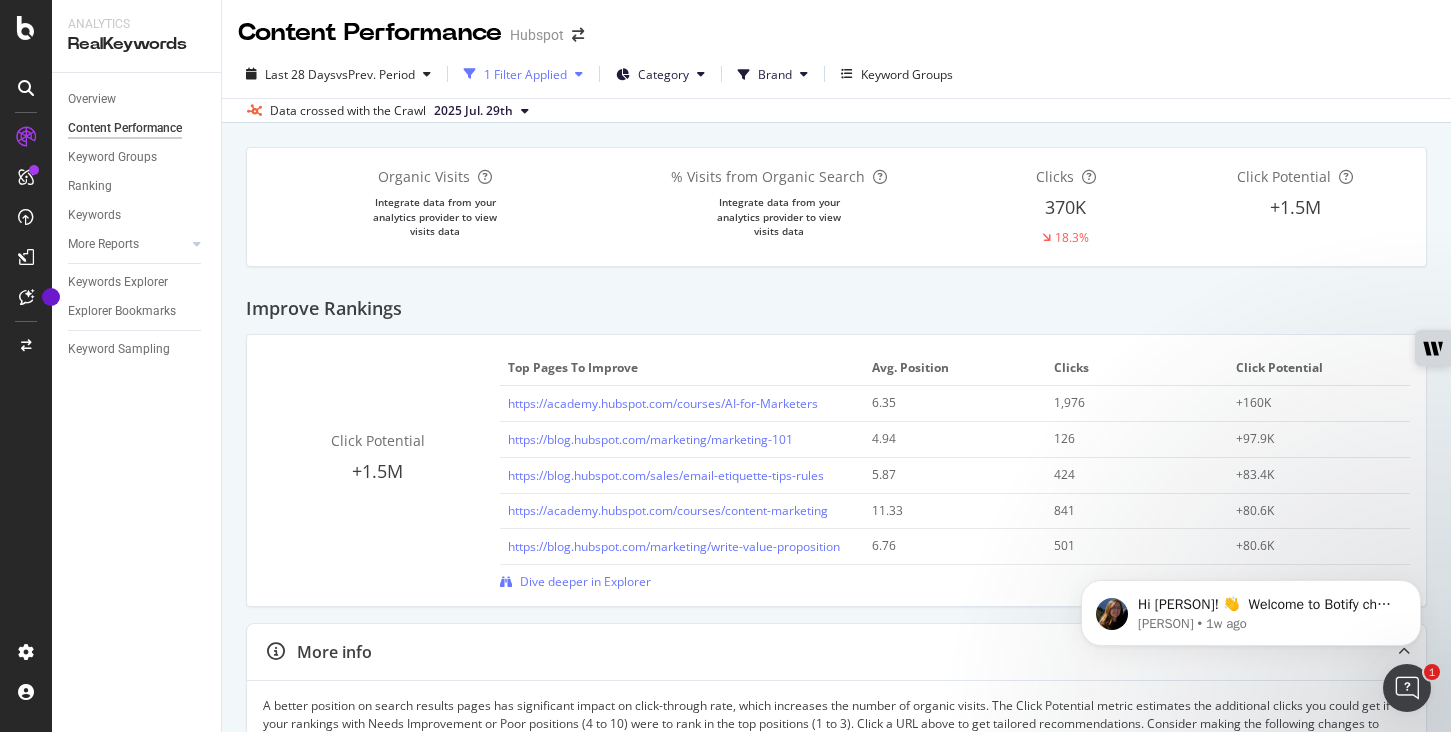 click on "1 Filter Applied" at bounding box center (525, 74) 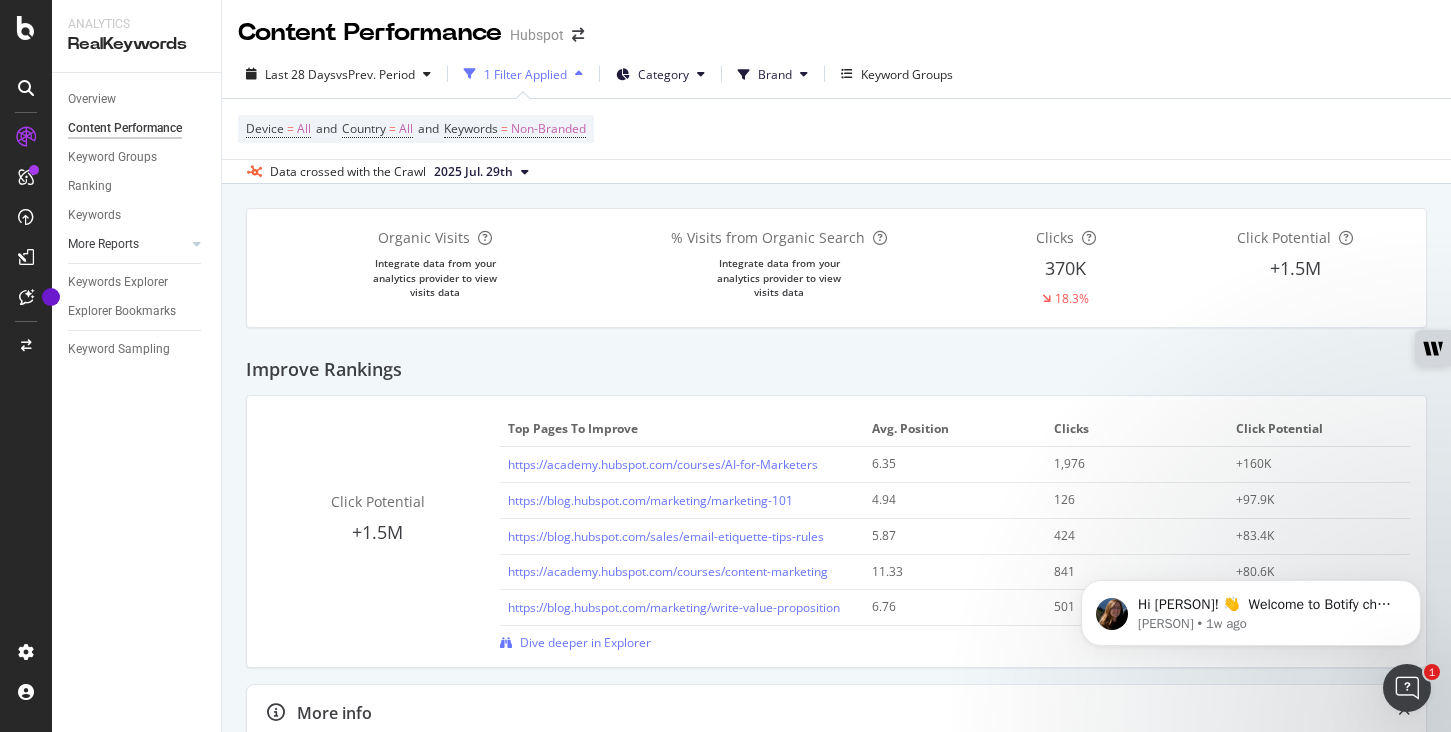 click at bounding box center (177, 244) 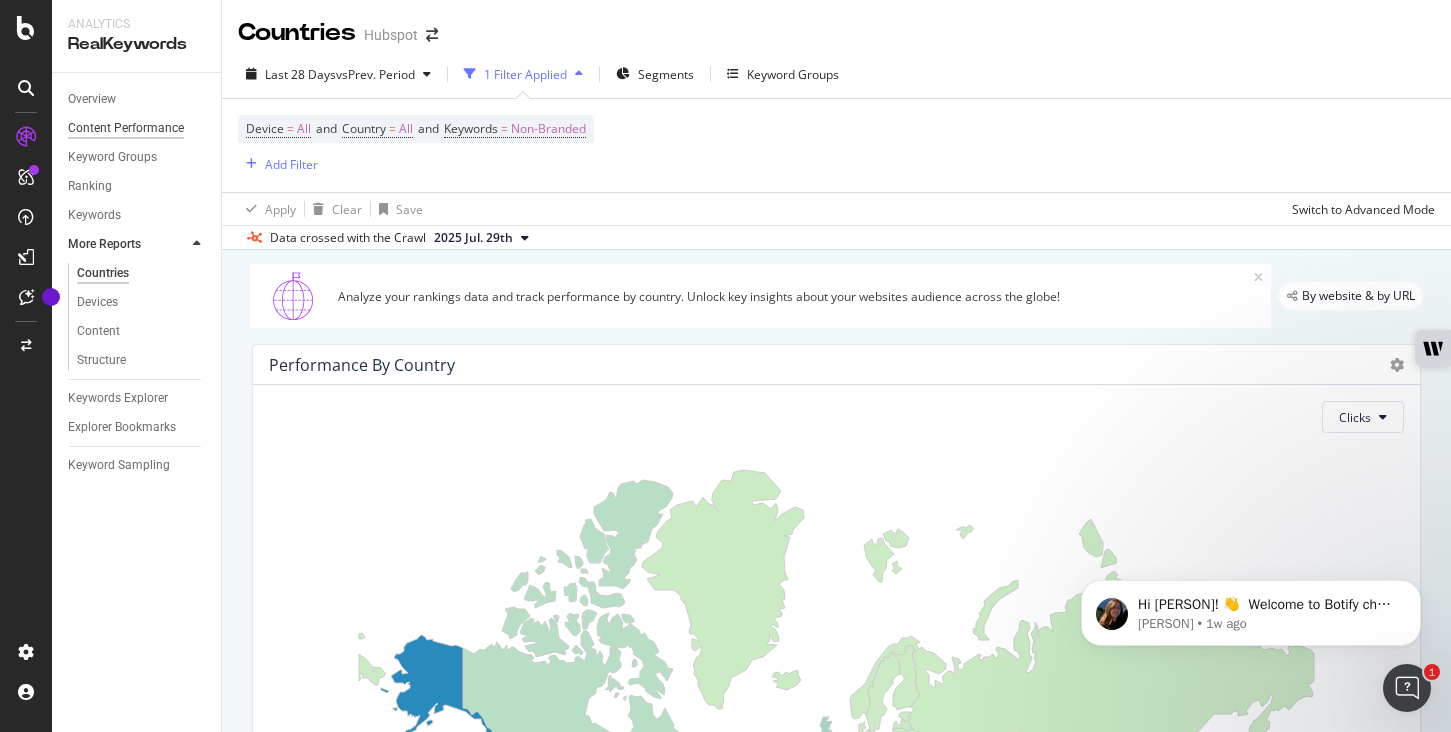 click on "Content Performance" at bounding box center [126, 128] 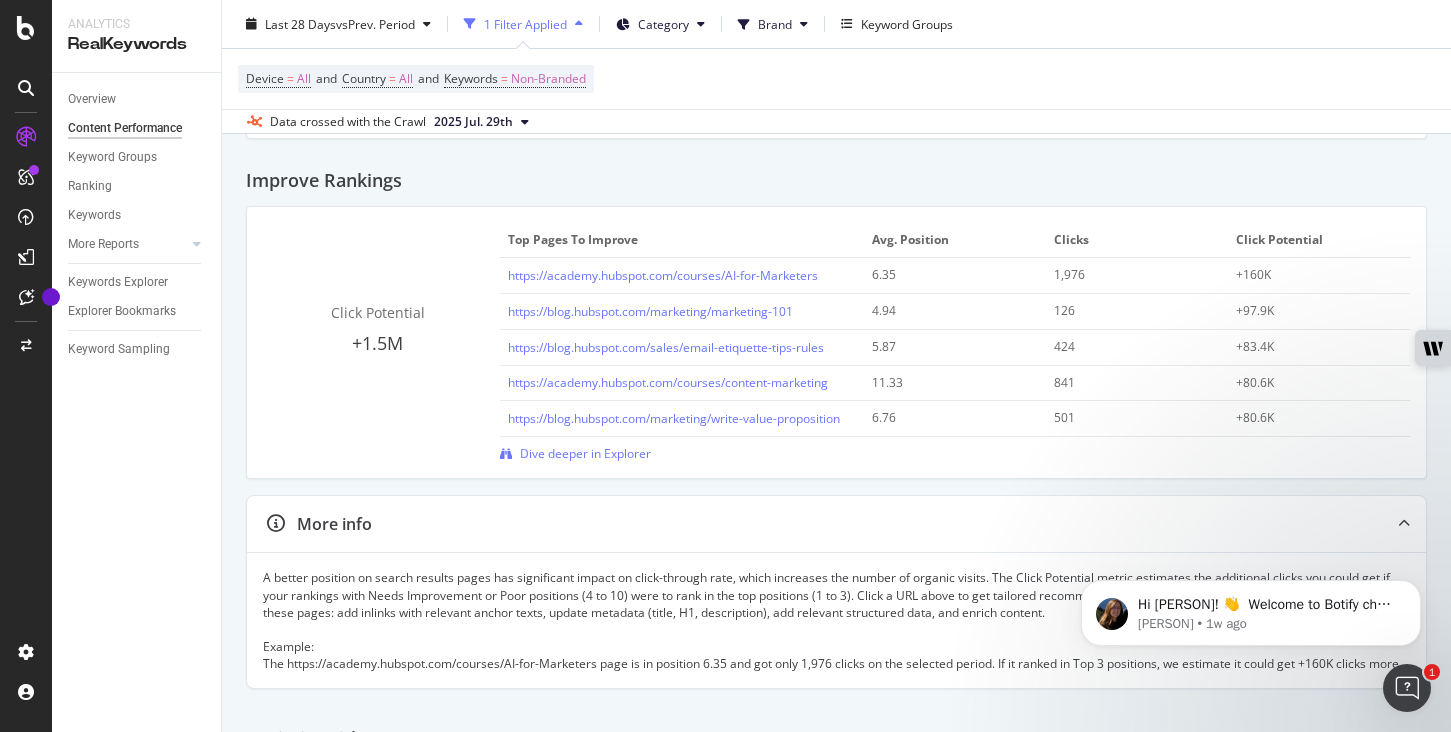 scroll, scrollTop: 201, scrollLeft: 0, axis: vertical 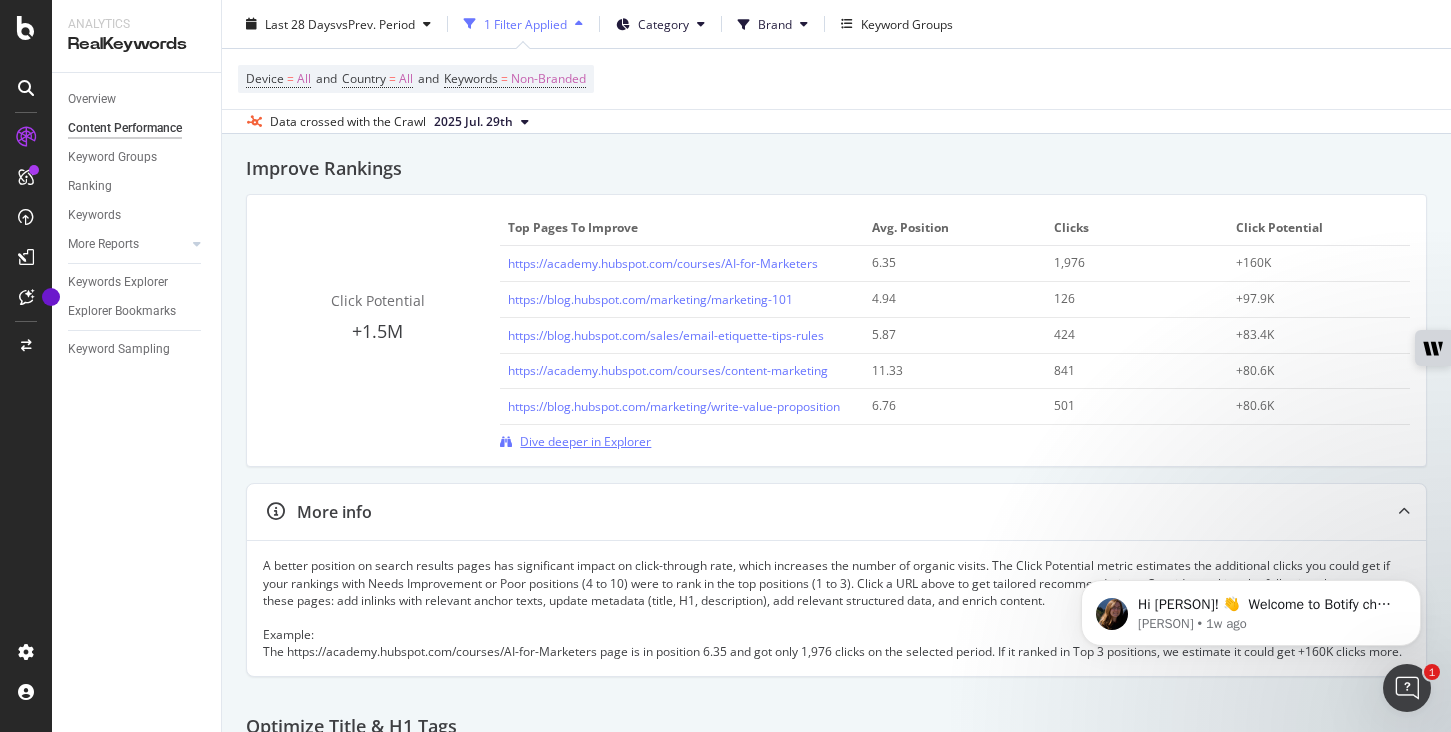 click on "Dive deeper in Explorer" at bounding box center [585, 441] 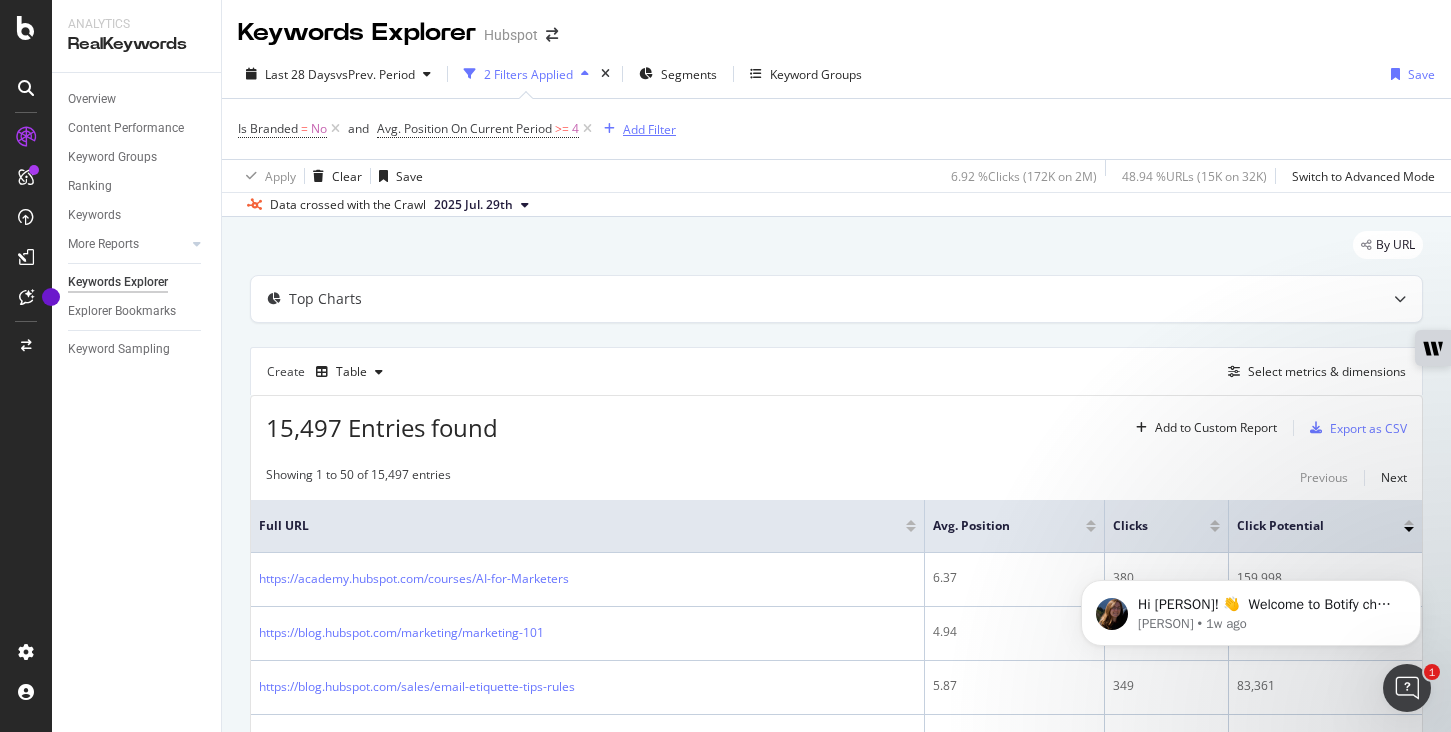 click on "Add Filter" at bounding box center [649, 129] 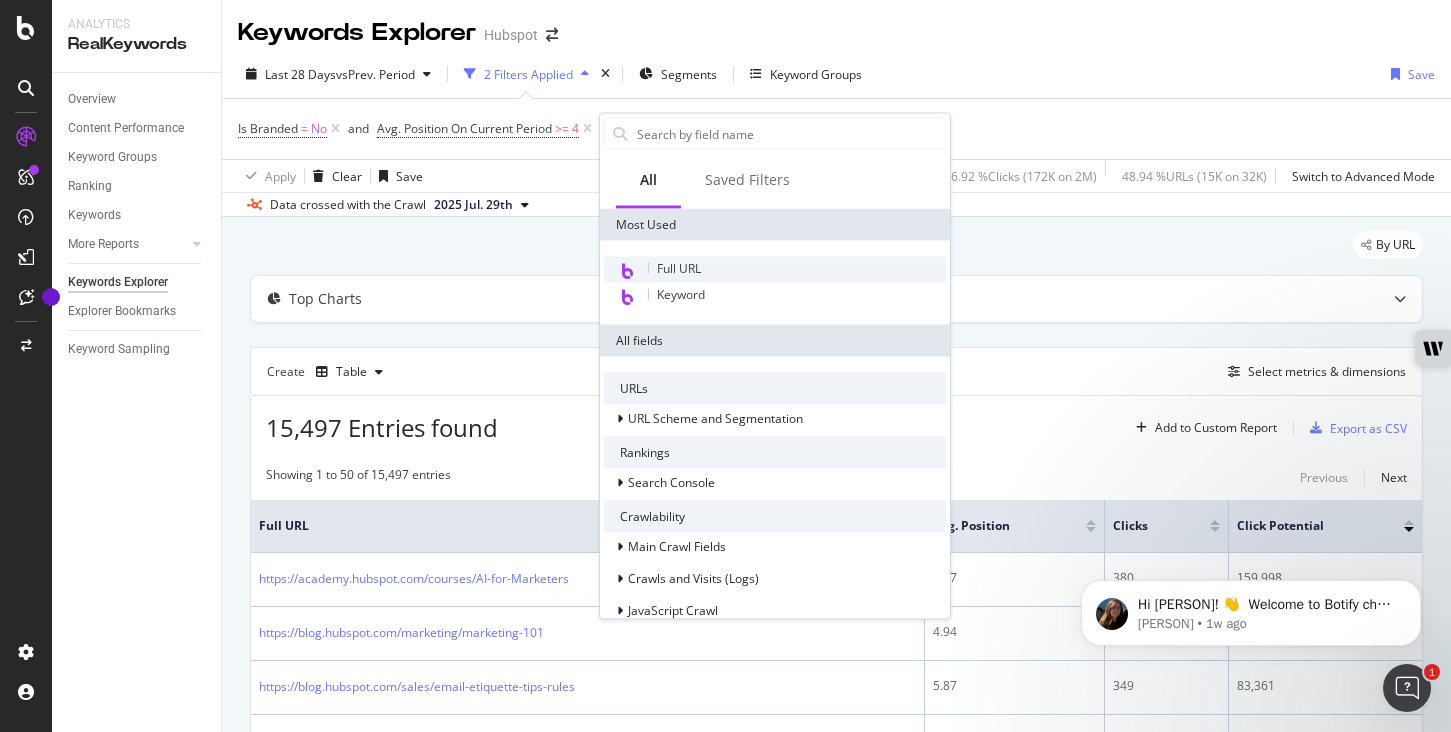 click on "Full URL" at bounding box center (679, 268) 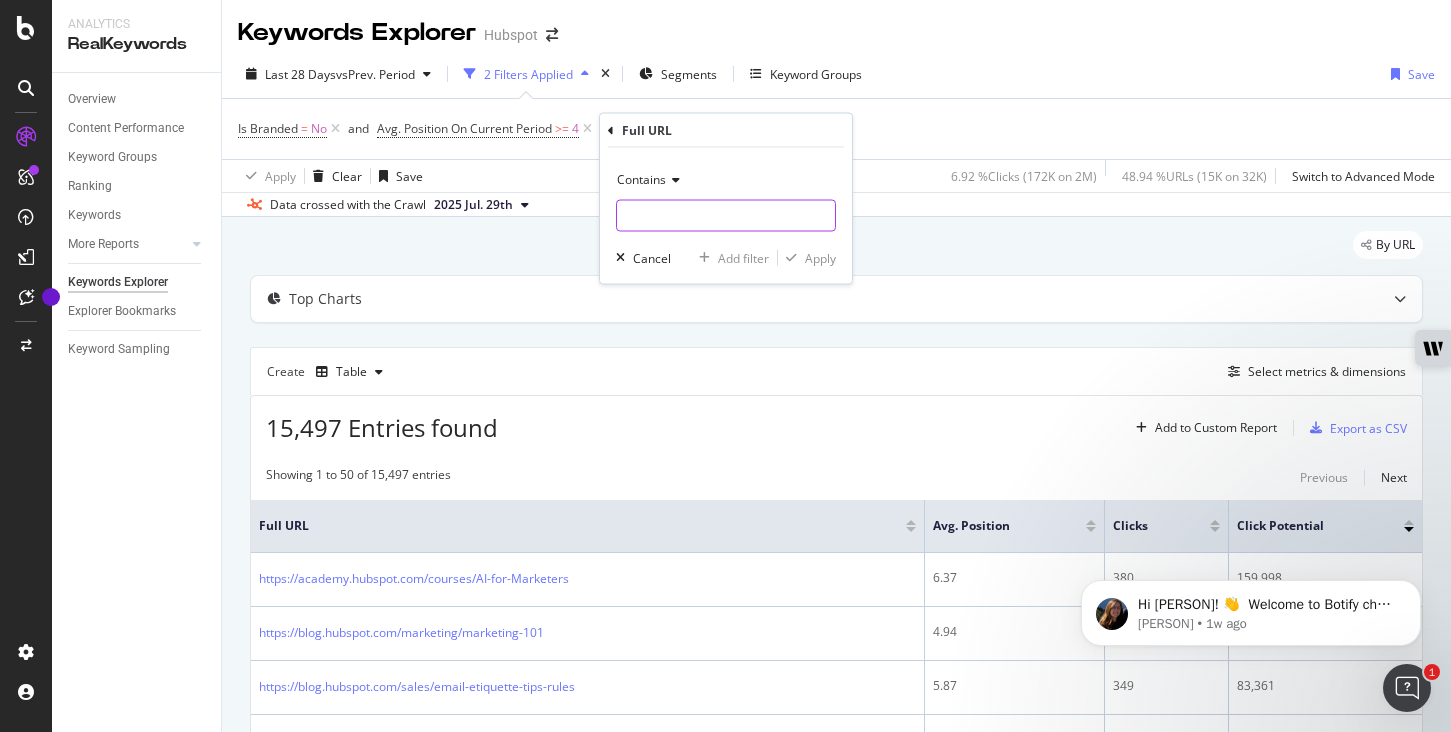 click at bounding box center [726, 216] 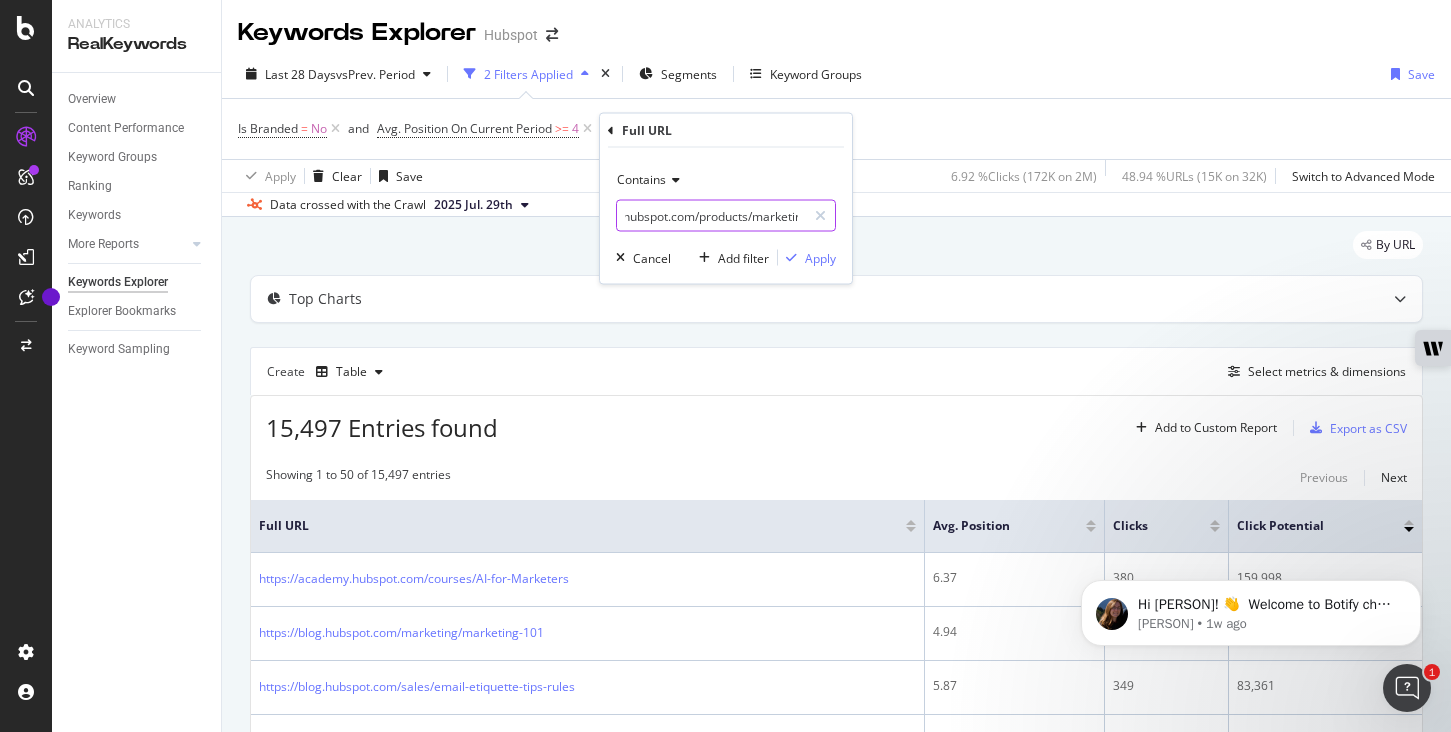 scroll, scrollTop: 0, scrollLeft: 15, axis: horizontal 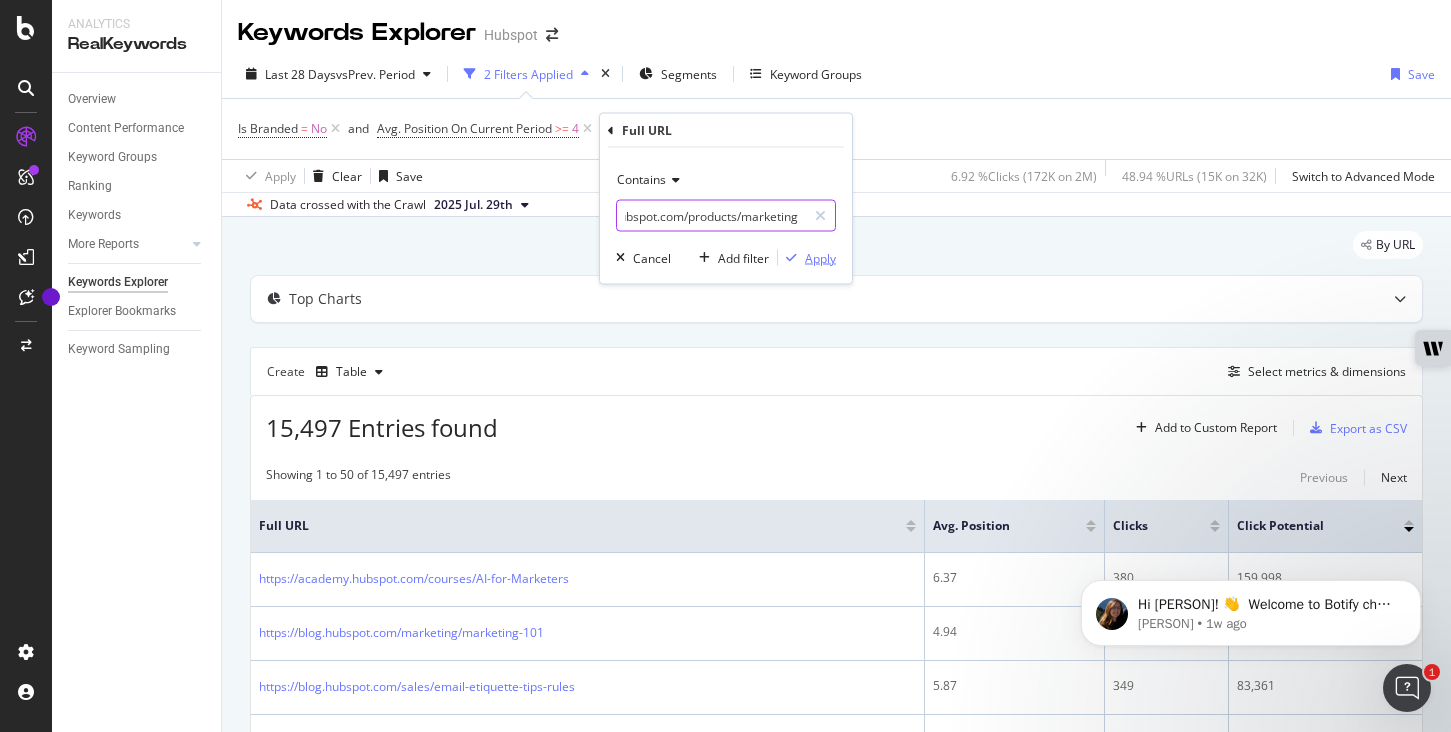 type on "hubspot.com/products/marketing" 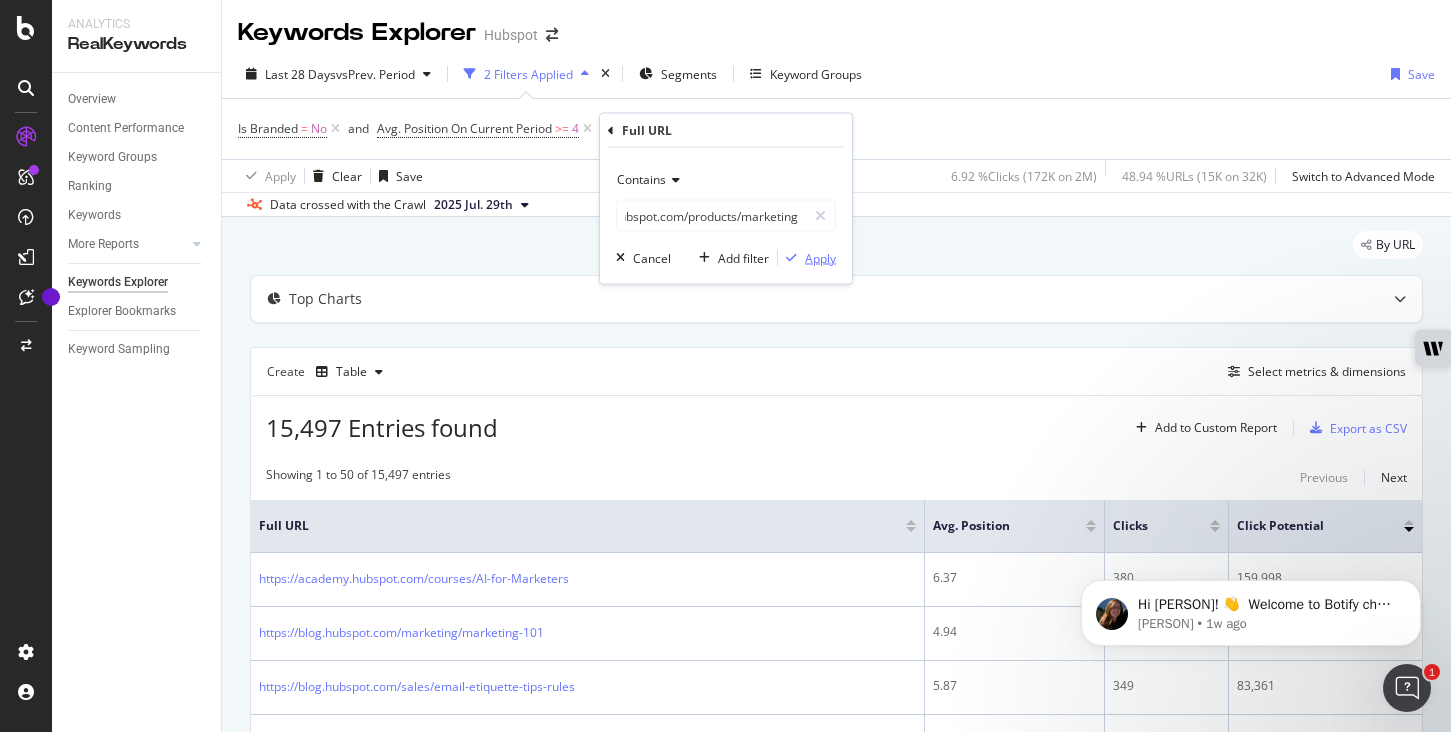 scroll, scrollTop: 0, scrollLeft: 0, axis: both 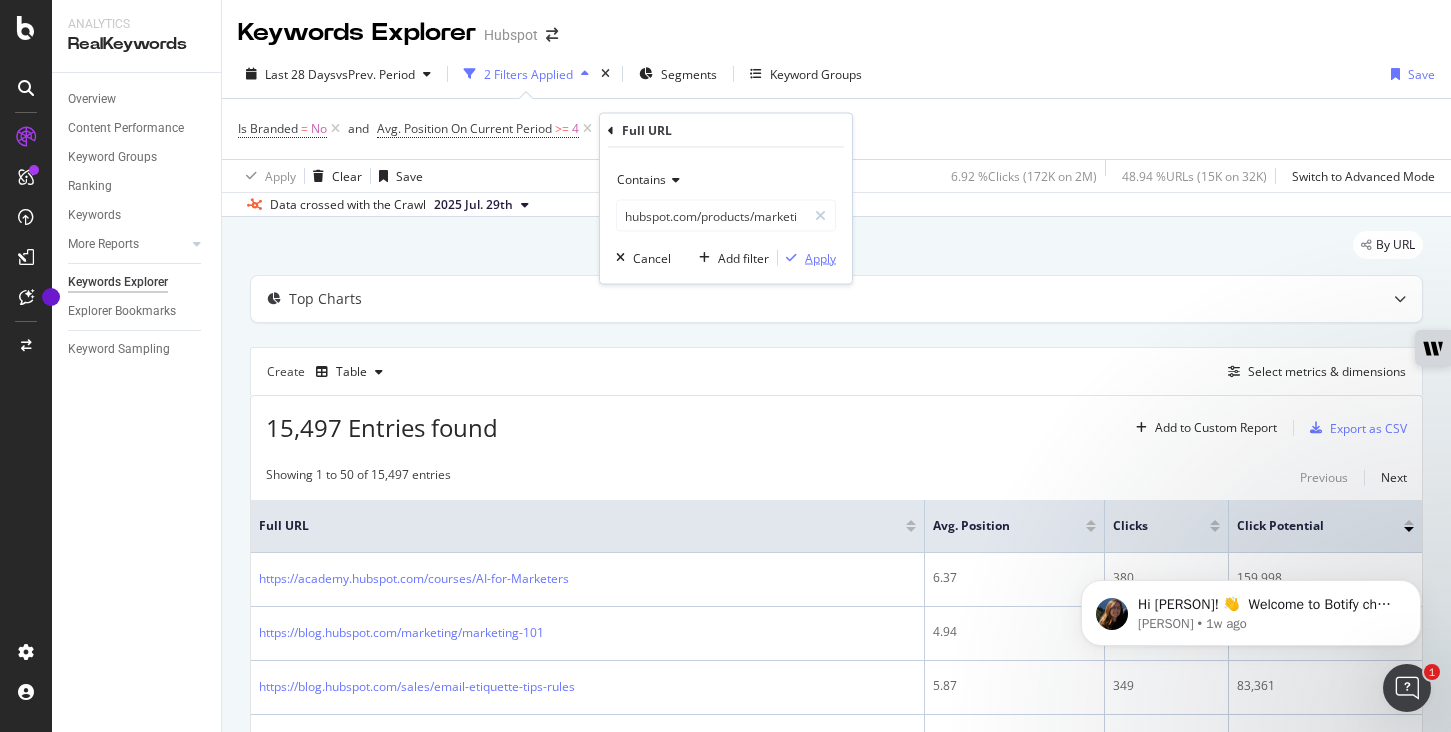 click on "Apply" at bounding box center [820, 257] 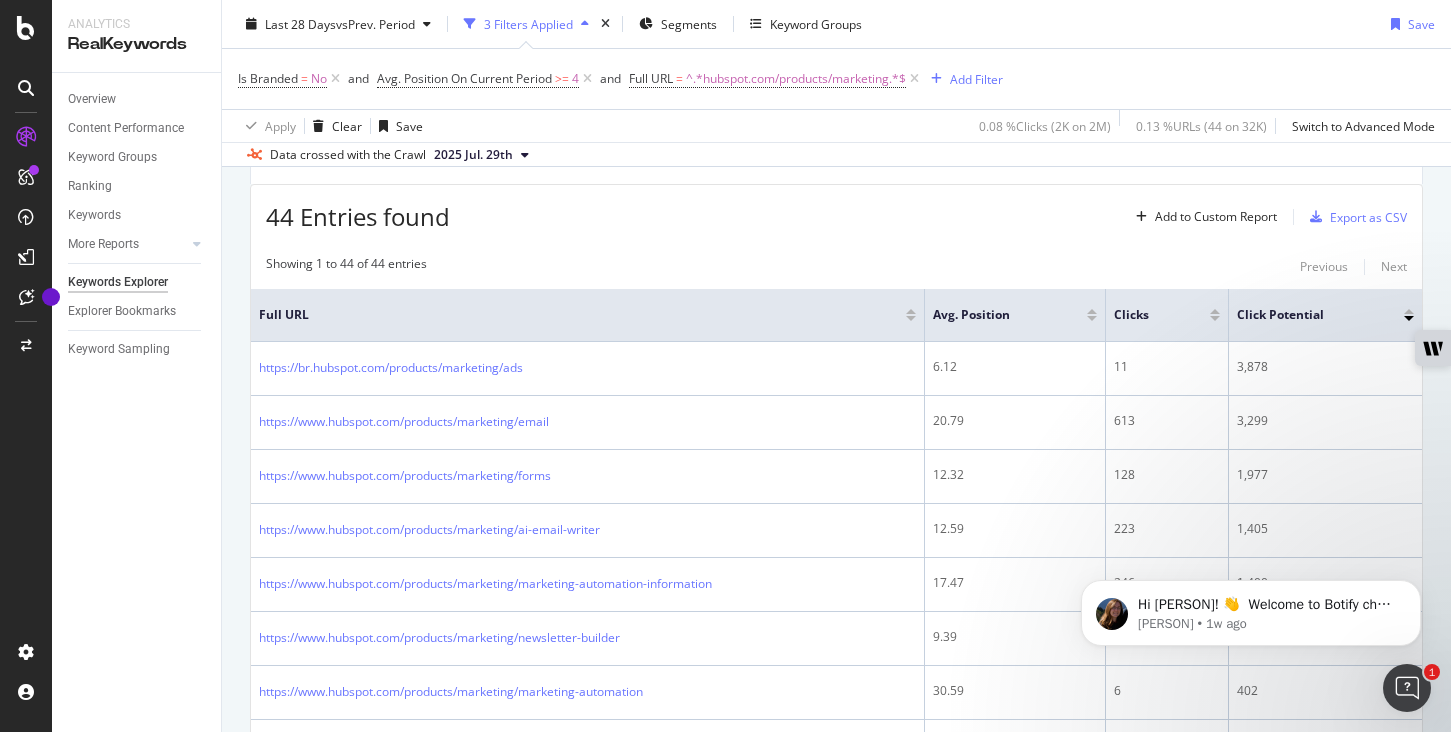 scroll, scrollTop: 0, scrollLeft: 0, axis: both 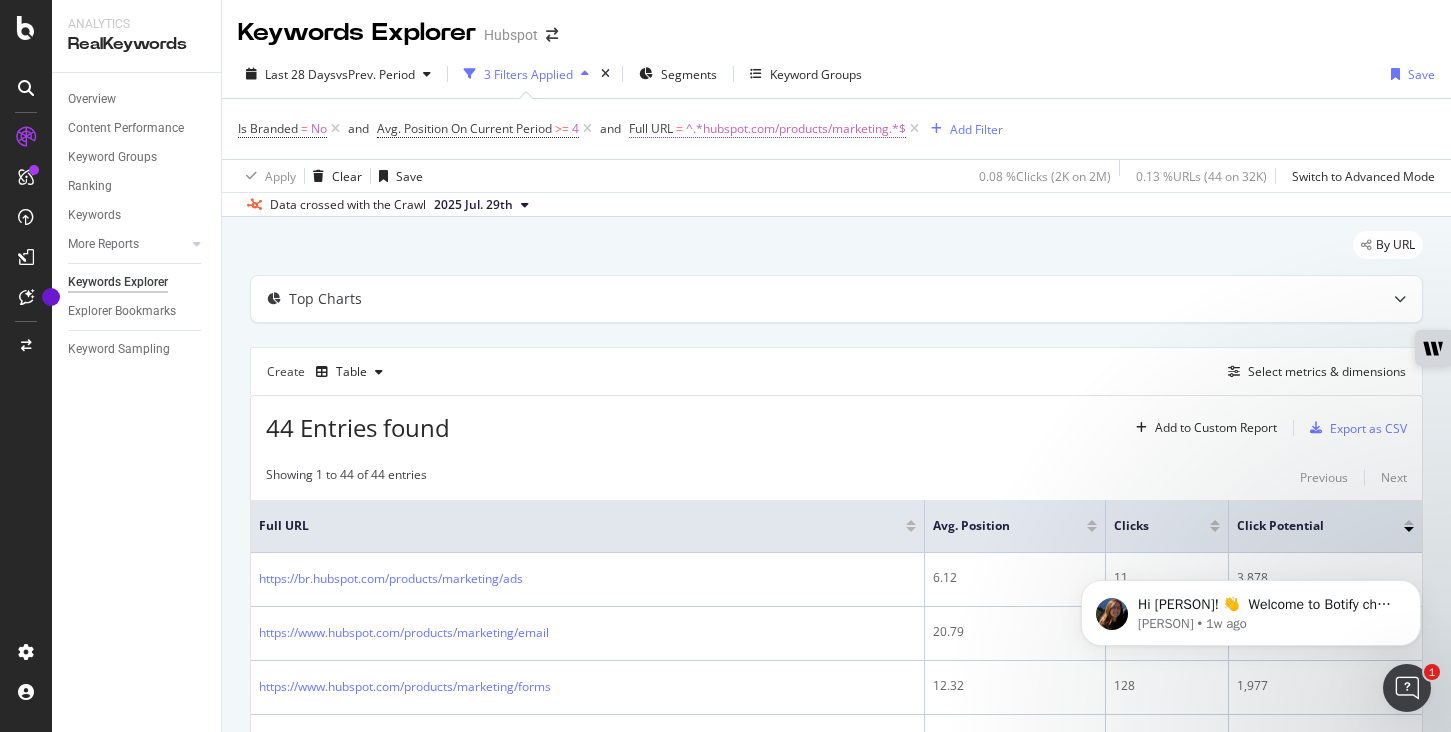 click on "^.*hubspot.com/products/marketing.*$" at bounding box center [796, 129] 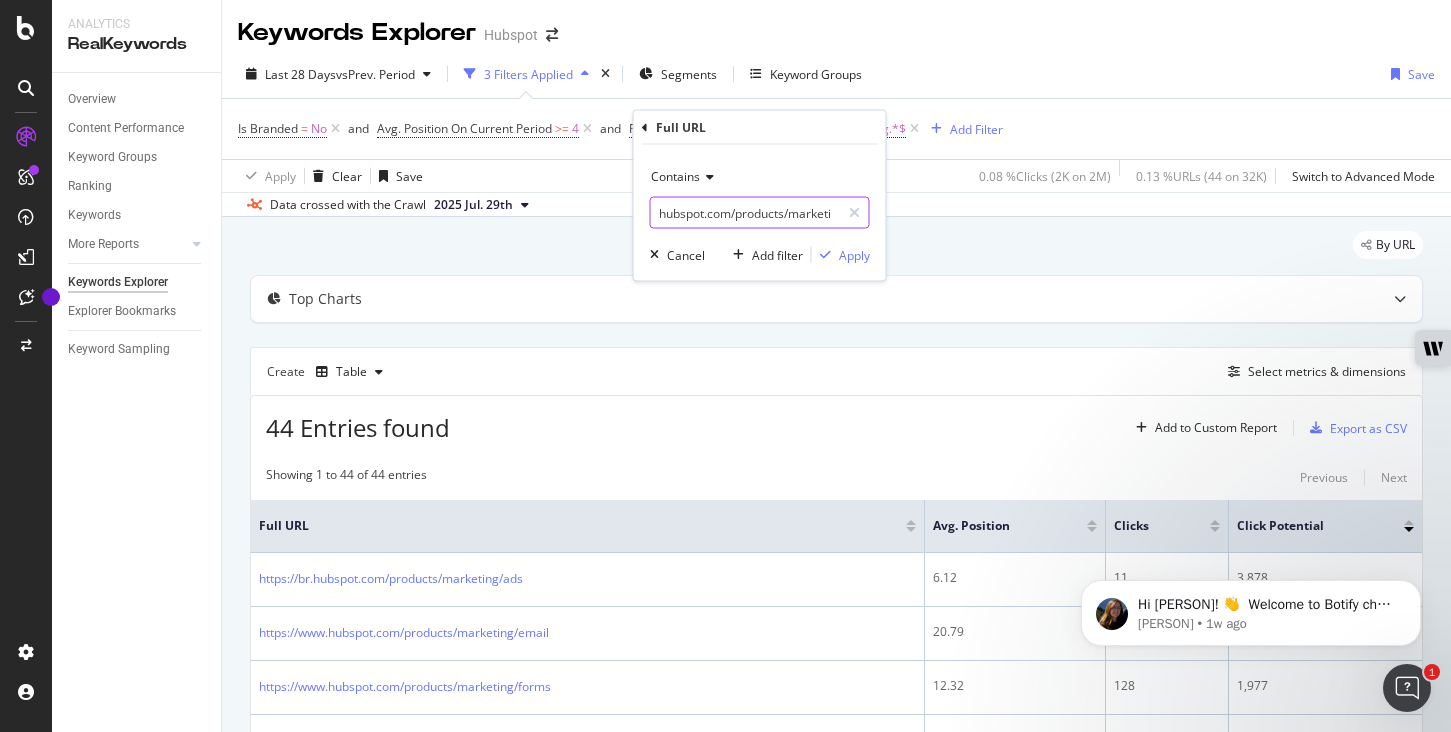 click on "hubspot.com/products/marketing" at bounding box center (745, 213) 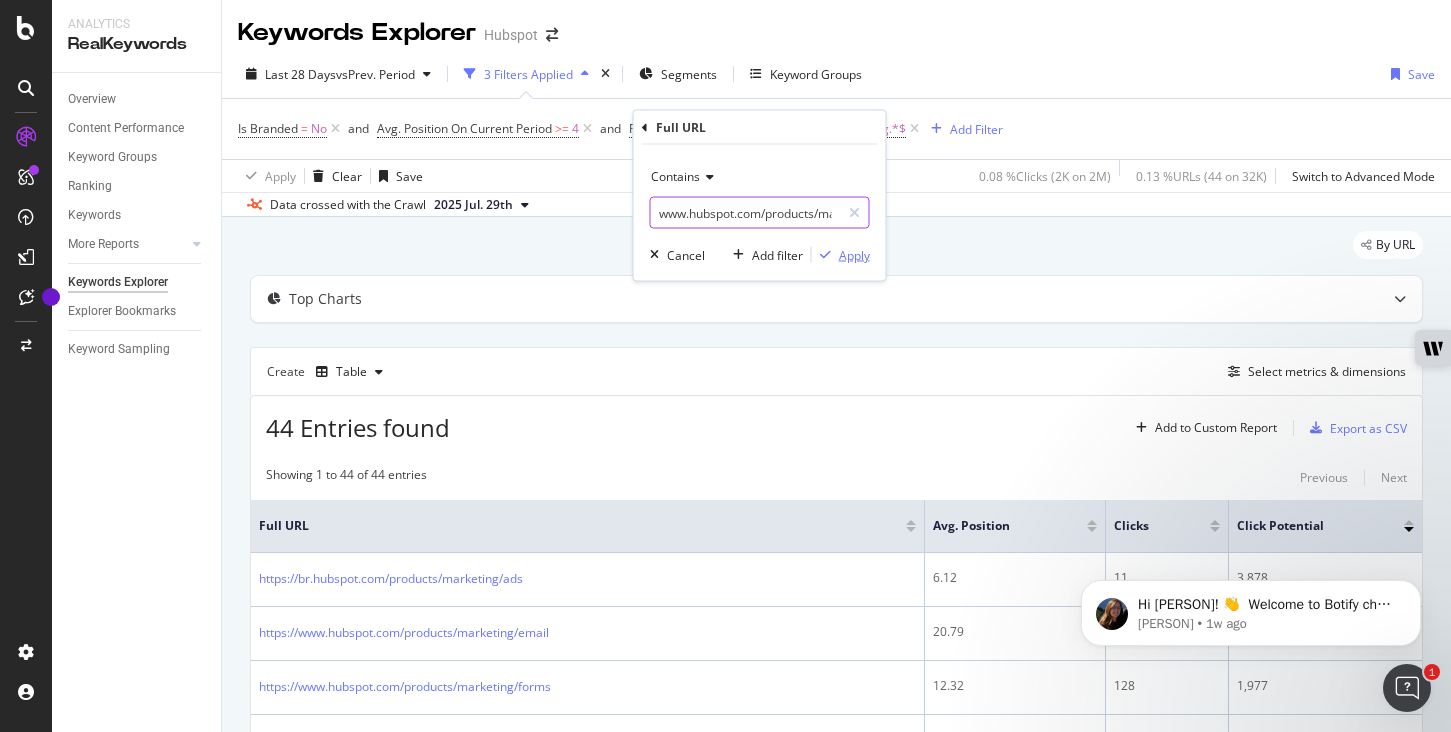 type on "www.hubspot.com/products/marketing" 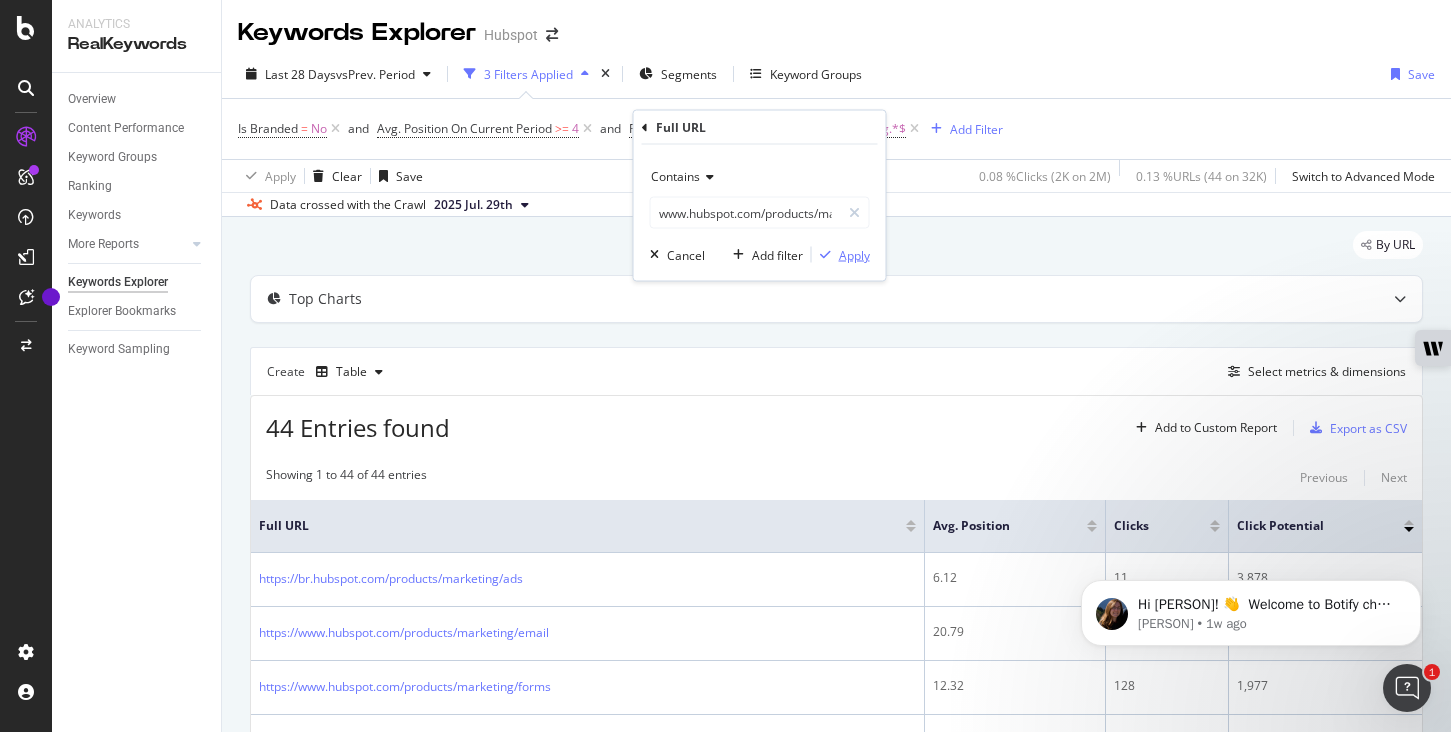 click on "Apply" at bounding box center (854, 254) 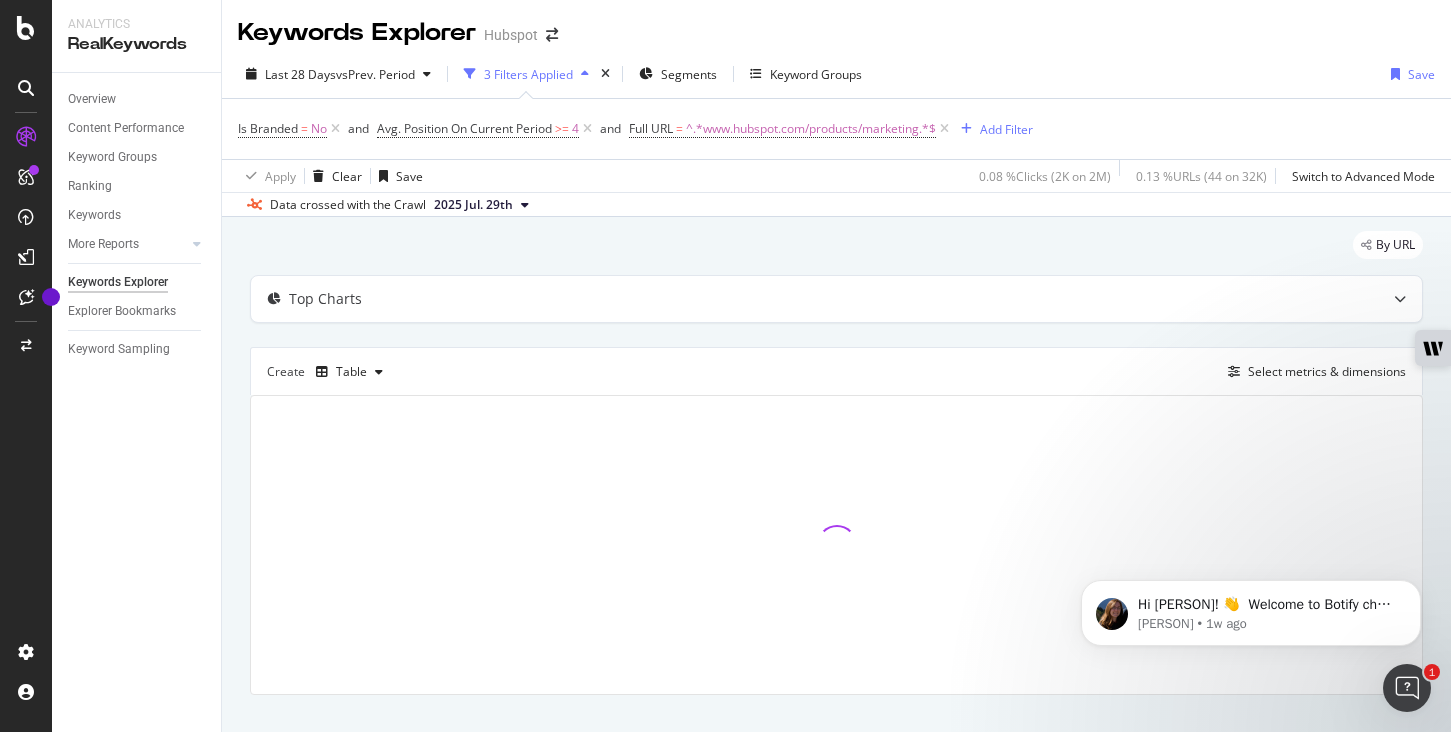 click on "2025 Jul. 29th" at bounding box center (481, 205) 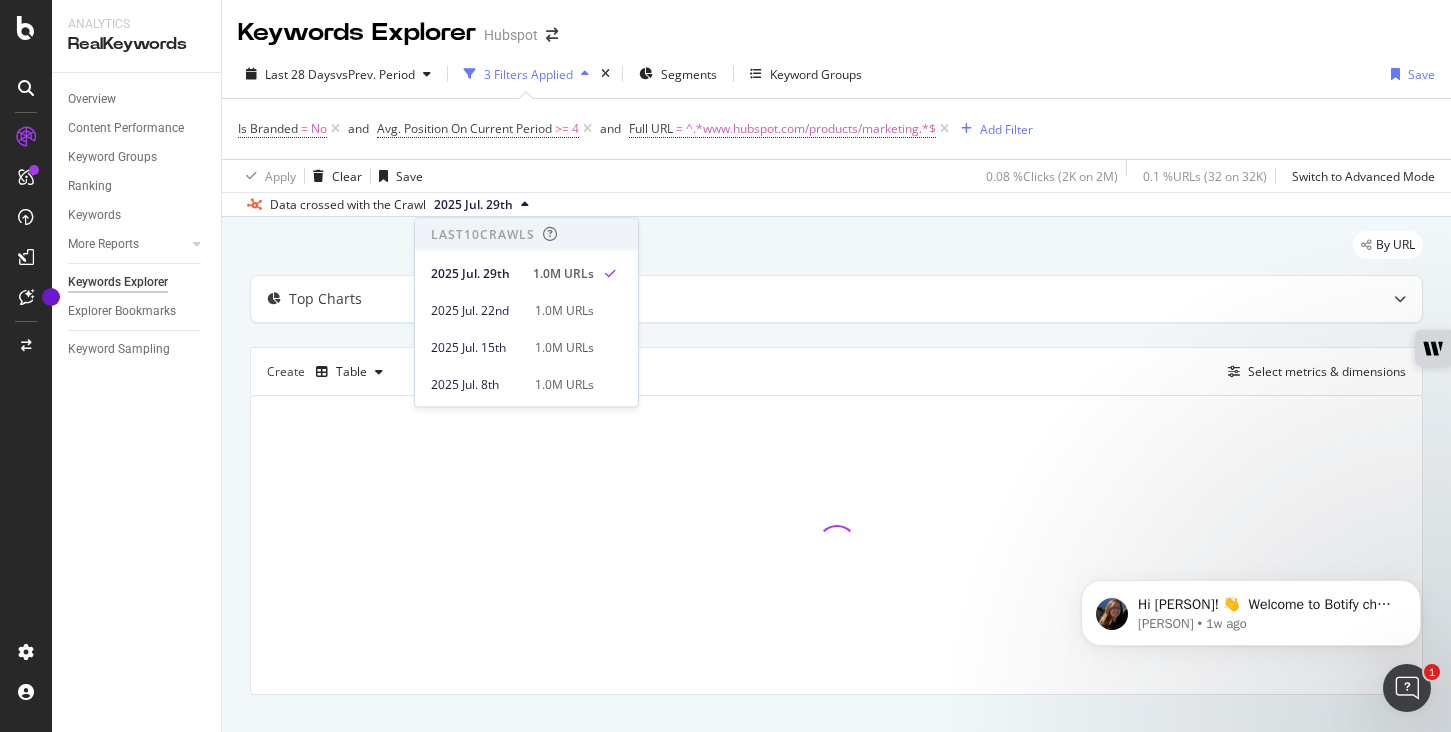 click on "By URL" at bounding box center (836, 253) 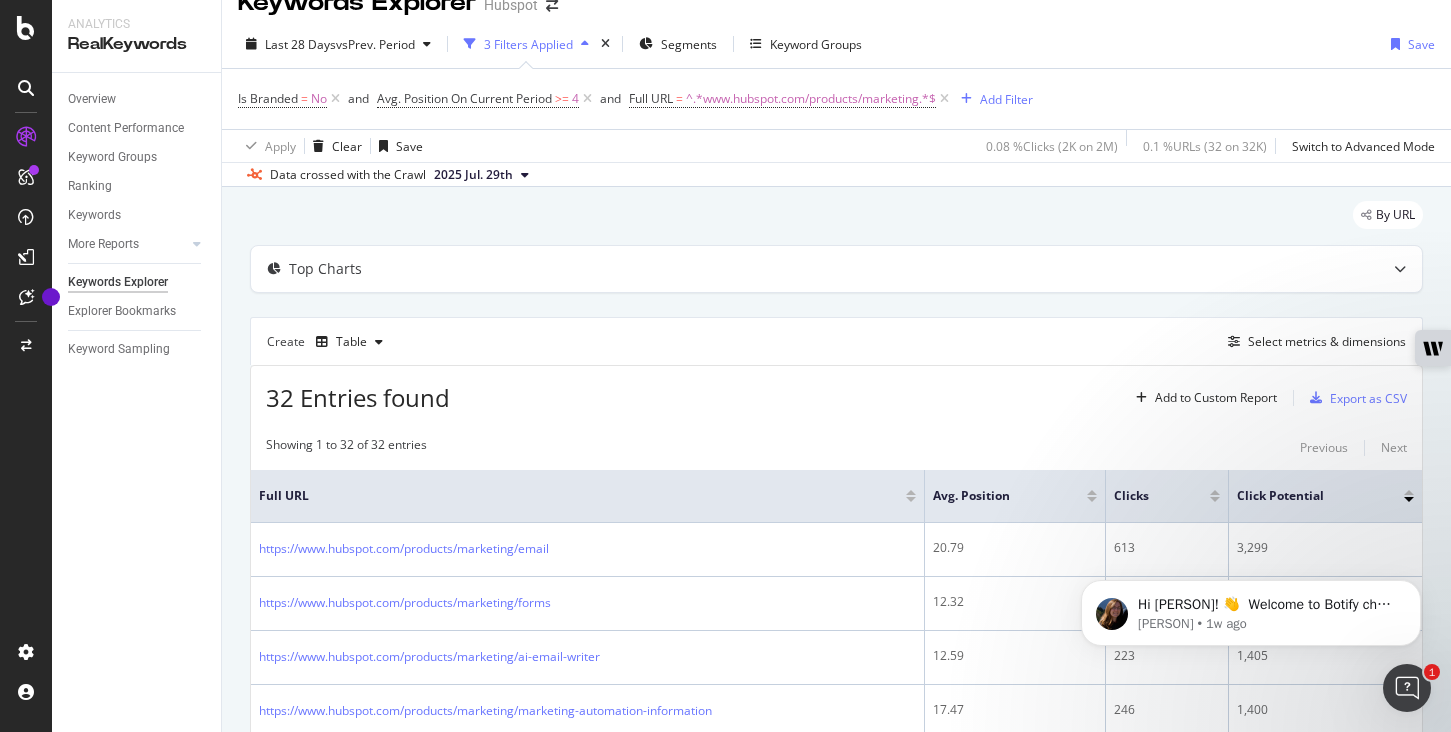 scroll, scrollTop: 0, scrollLeft: 0, axis: both 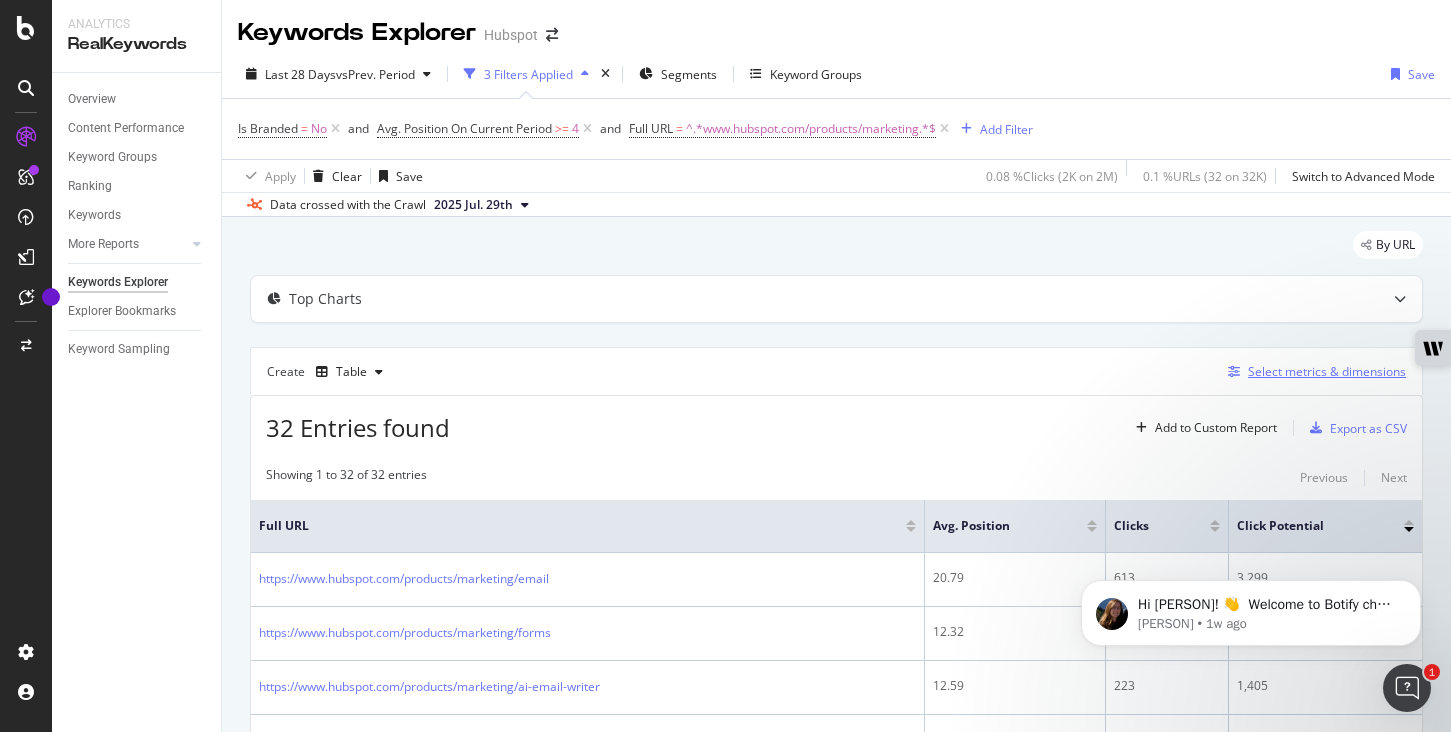 click at bounding box center (1234, 372) 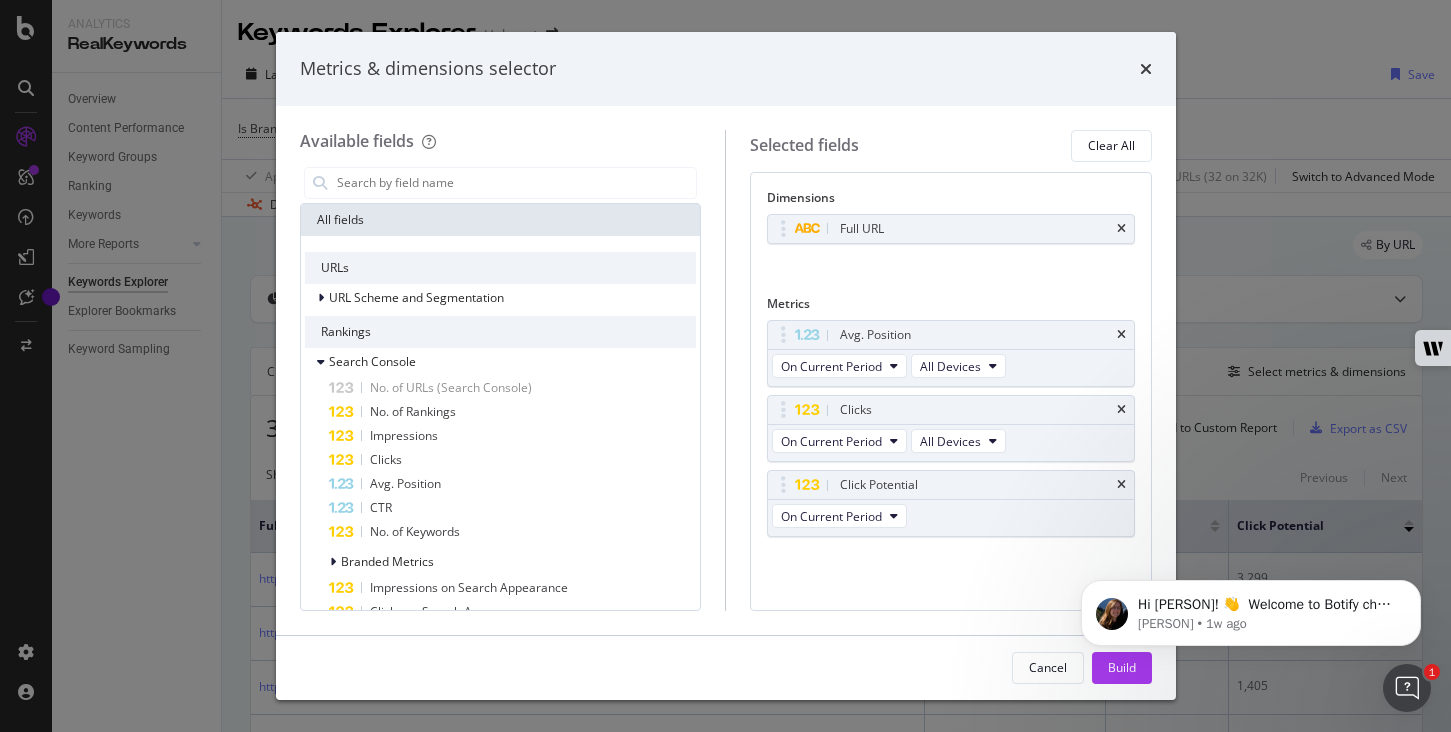type on "m" 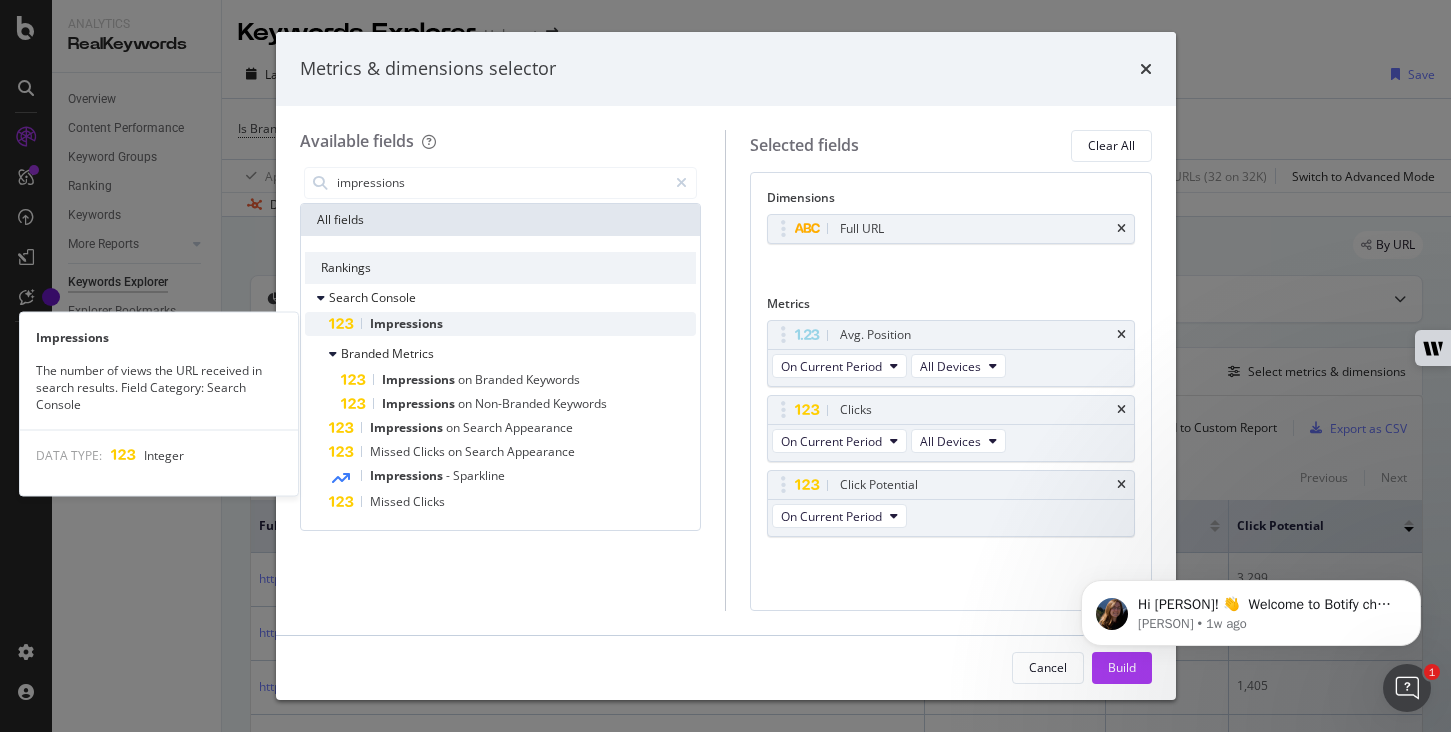 type on "impressions" 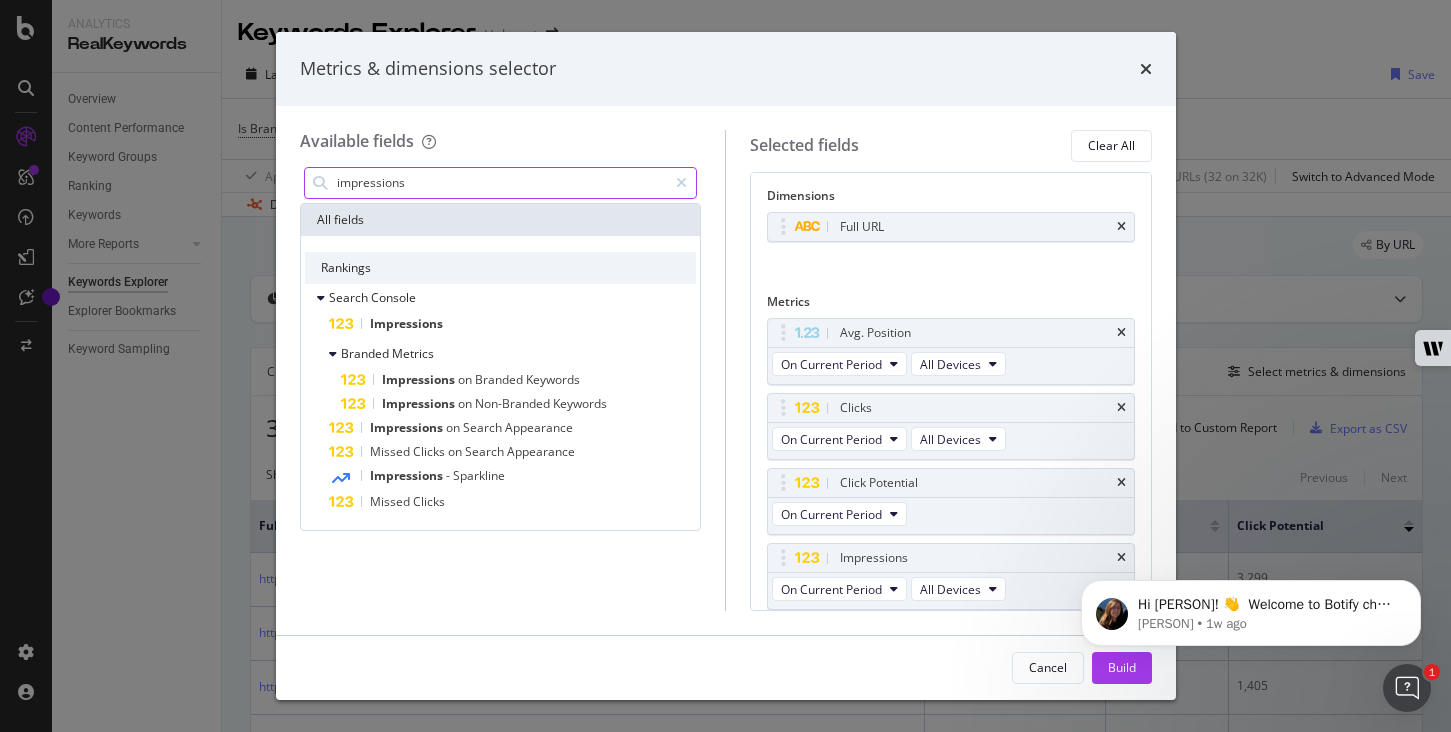 click on "Hi [PERSON]! 👋 Welcome to Botify chat support! Have a question? Reply to this message and our team will get back to you as soon as possible to help you succeed. [PERSON] • 1w ago" at bounding box center (1251, 608) 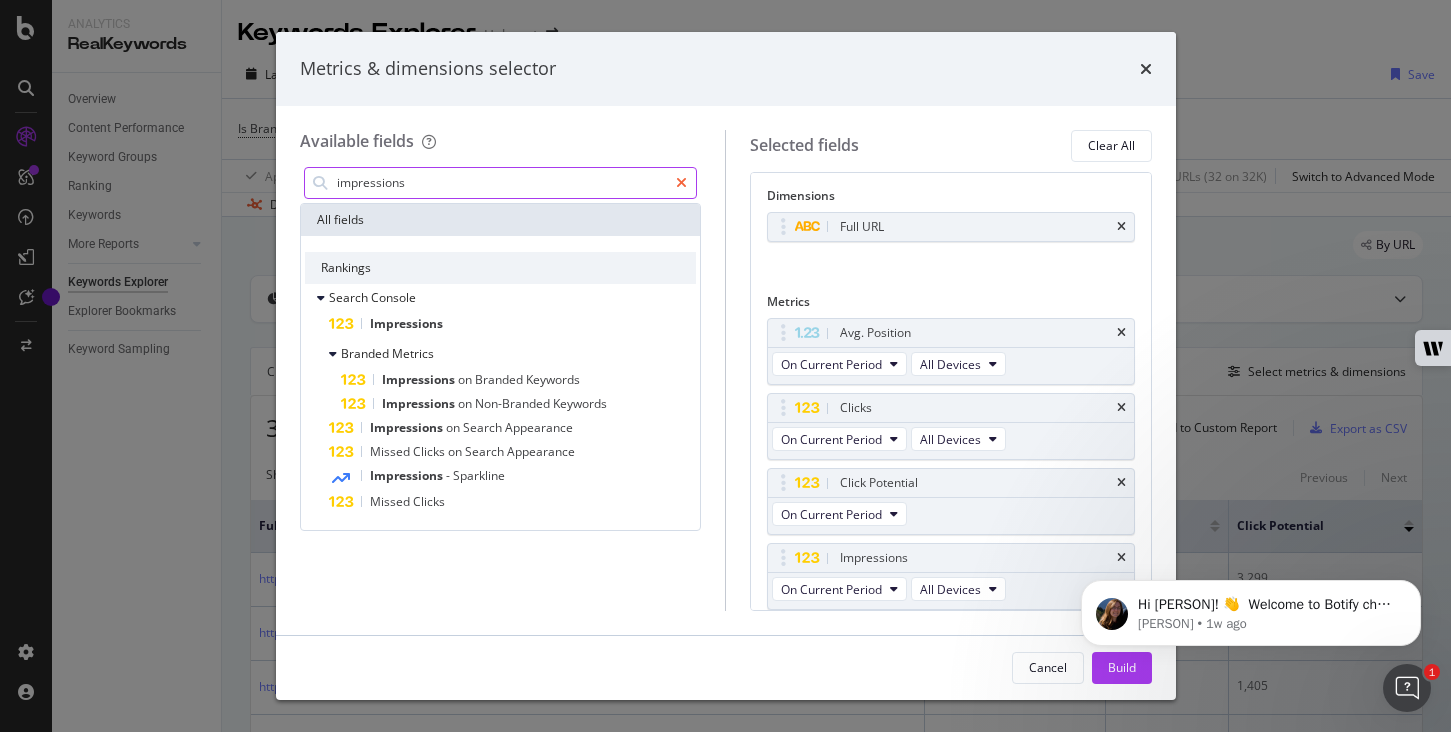 click at bounding box center (681, 183) 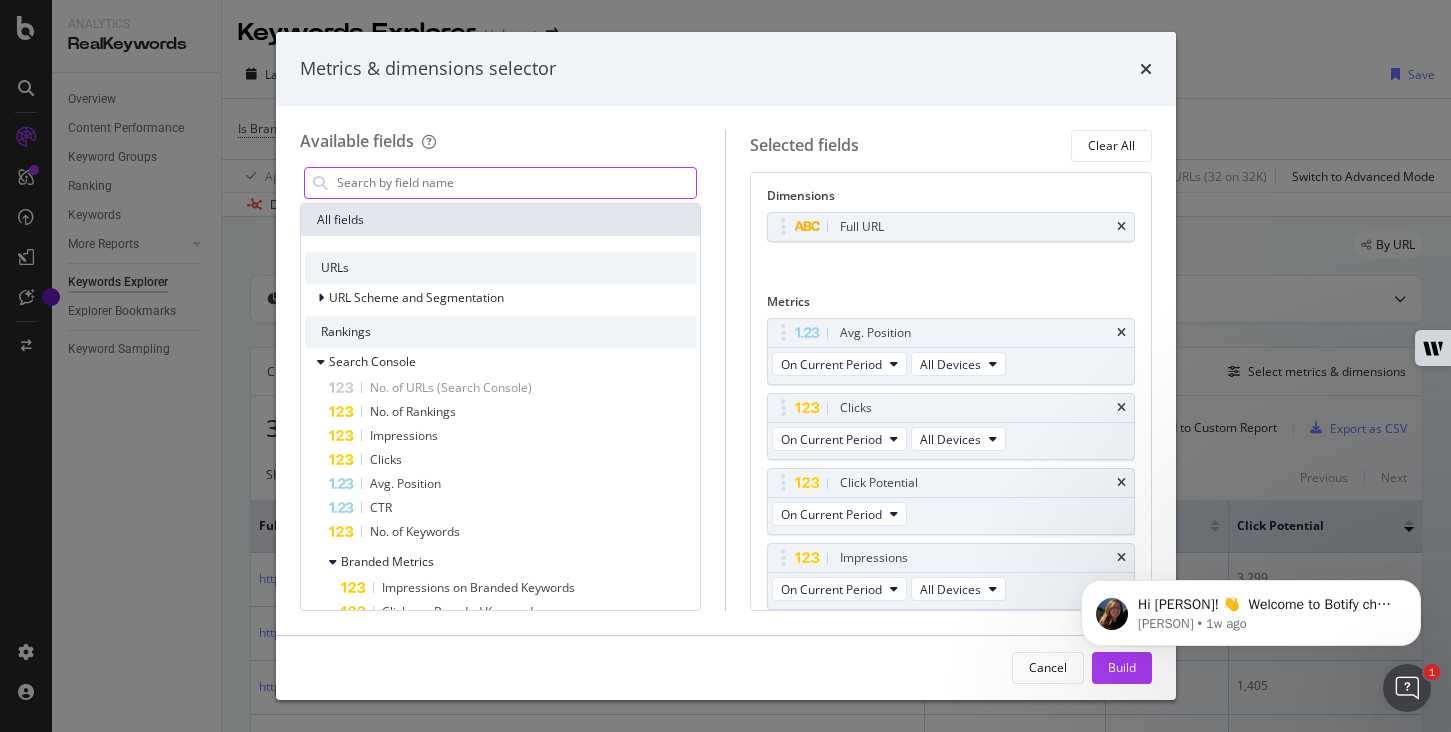 click at bounding box center [516, 183] 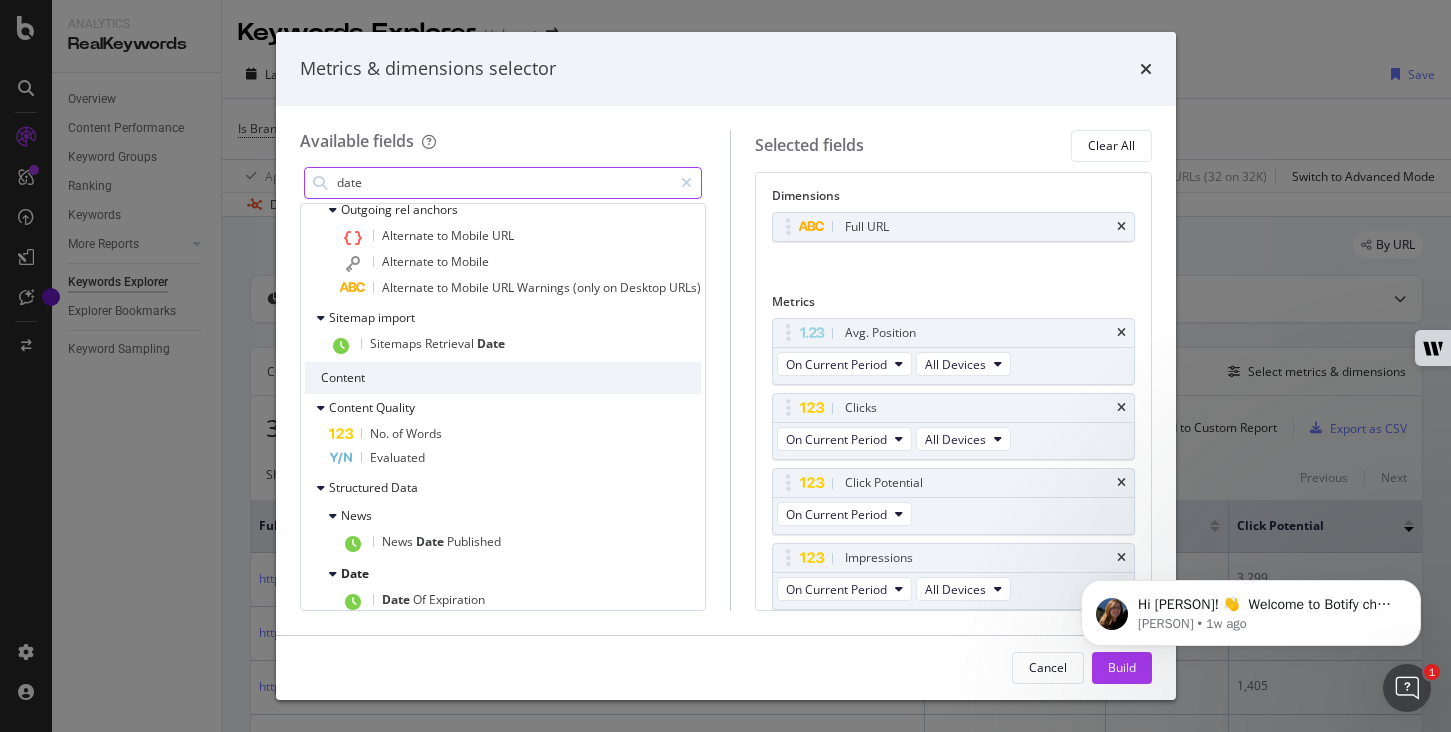 scroll, scrollTop: 1011, scrollLeft: 0, axis: vertical 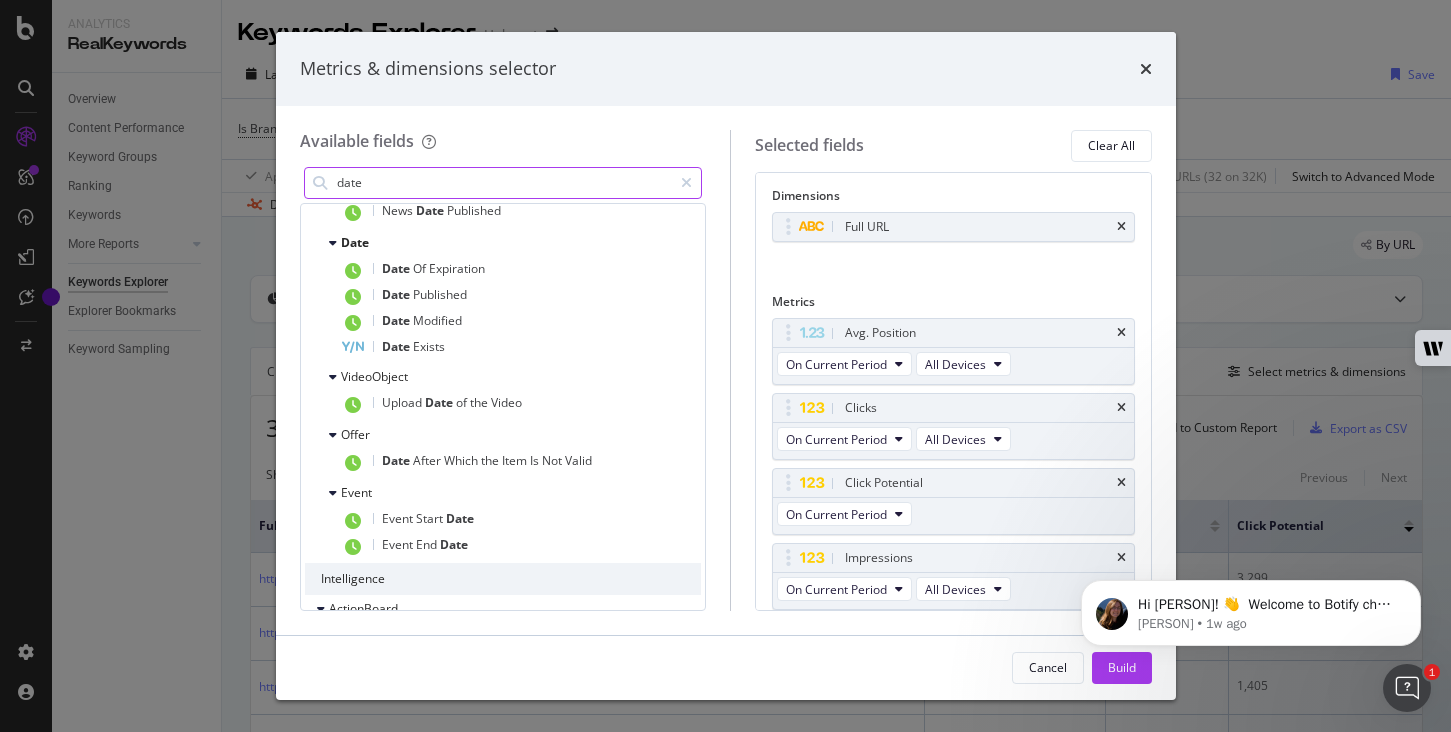 type on "date" 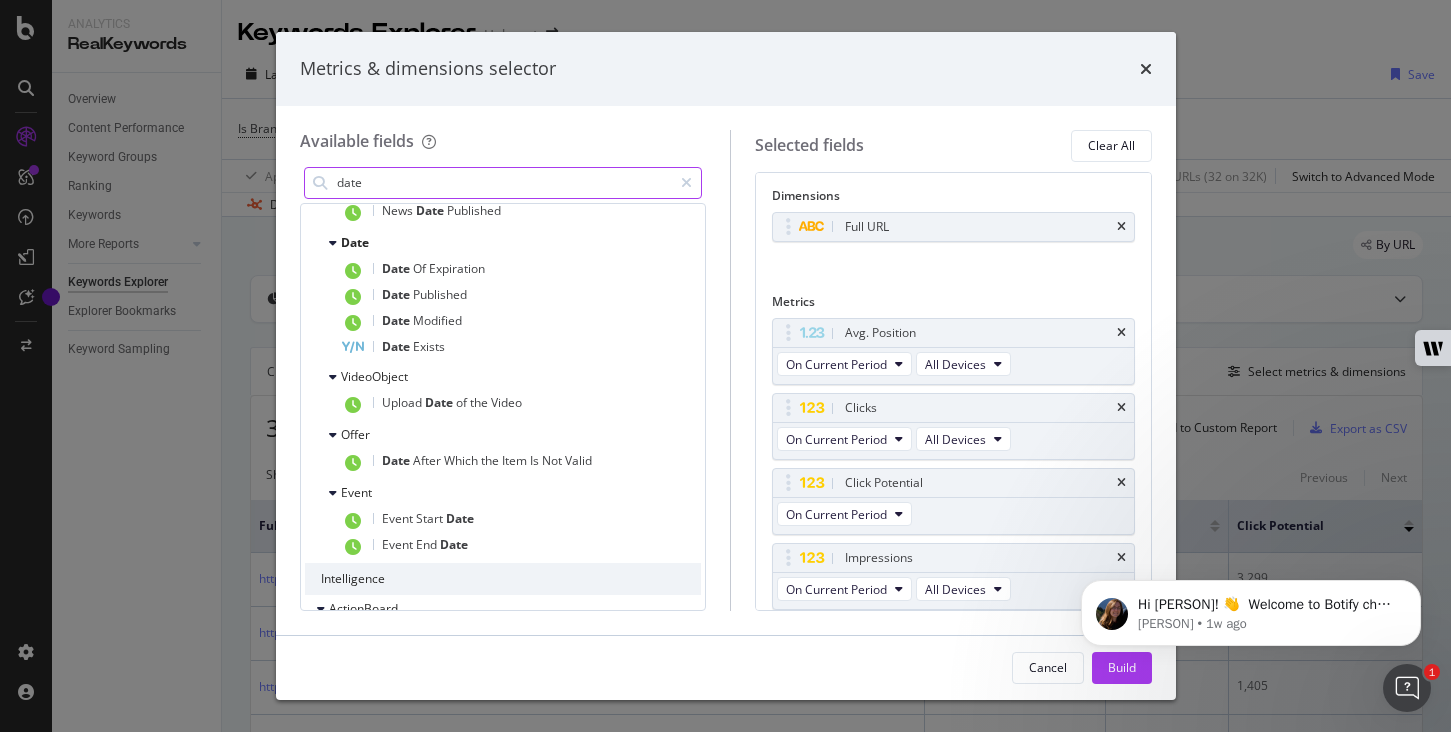click on "Hi [PERSON]! 👋 Welcome to Botify chat support! Have a question? Reply to this message and our team will get back to you as soon as possible to help you succeed. [PERSON] • 1w ago" 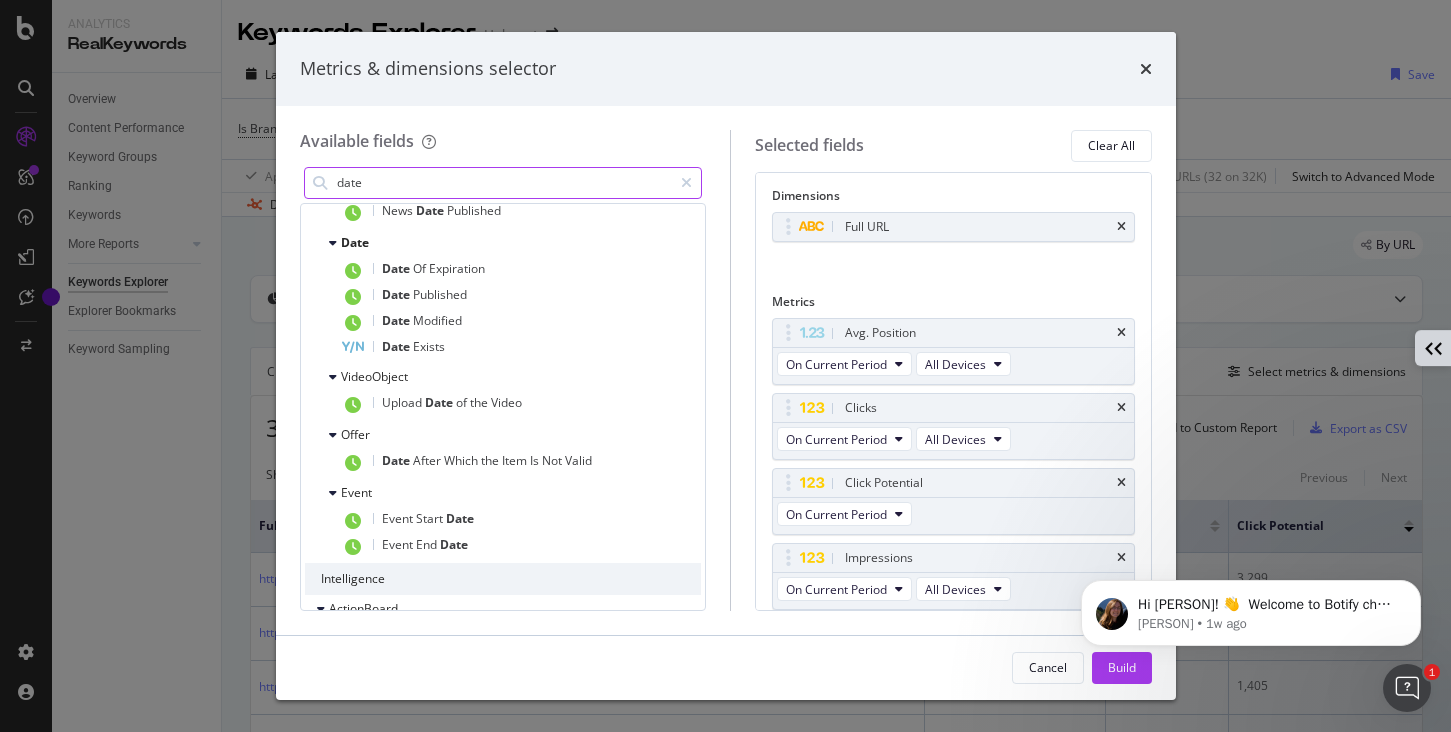 click 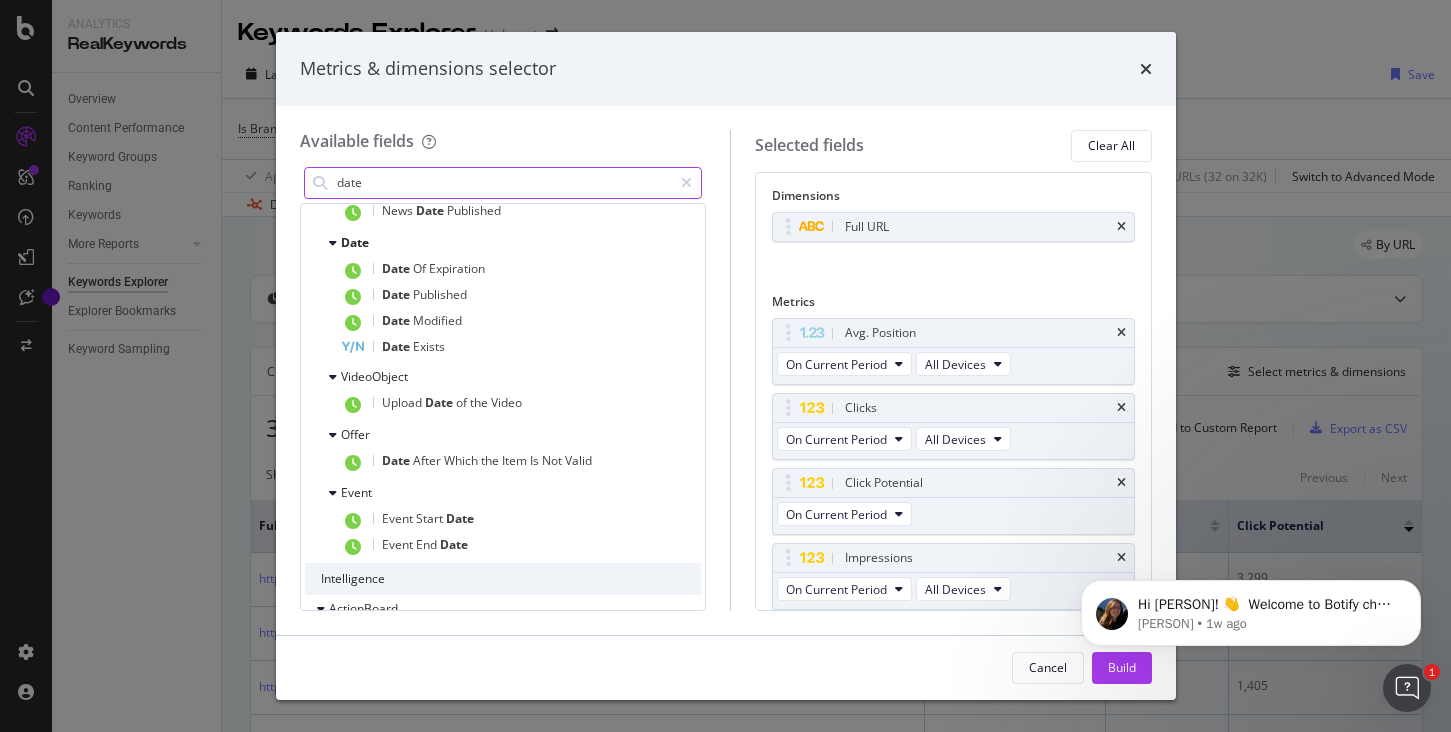 scroll, scrollTop: 69, scrollLeft: 0, axis: vertical 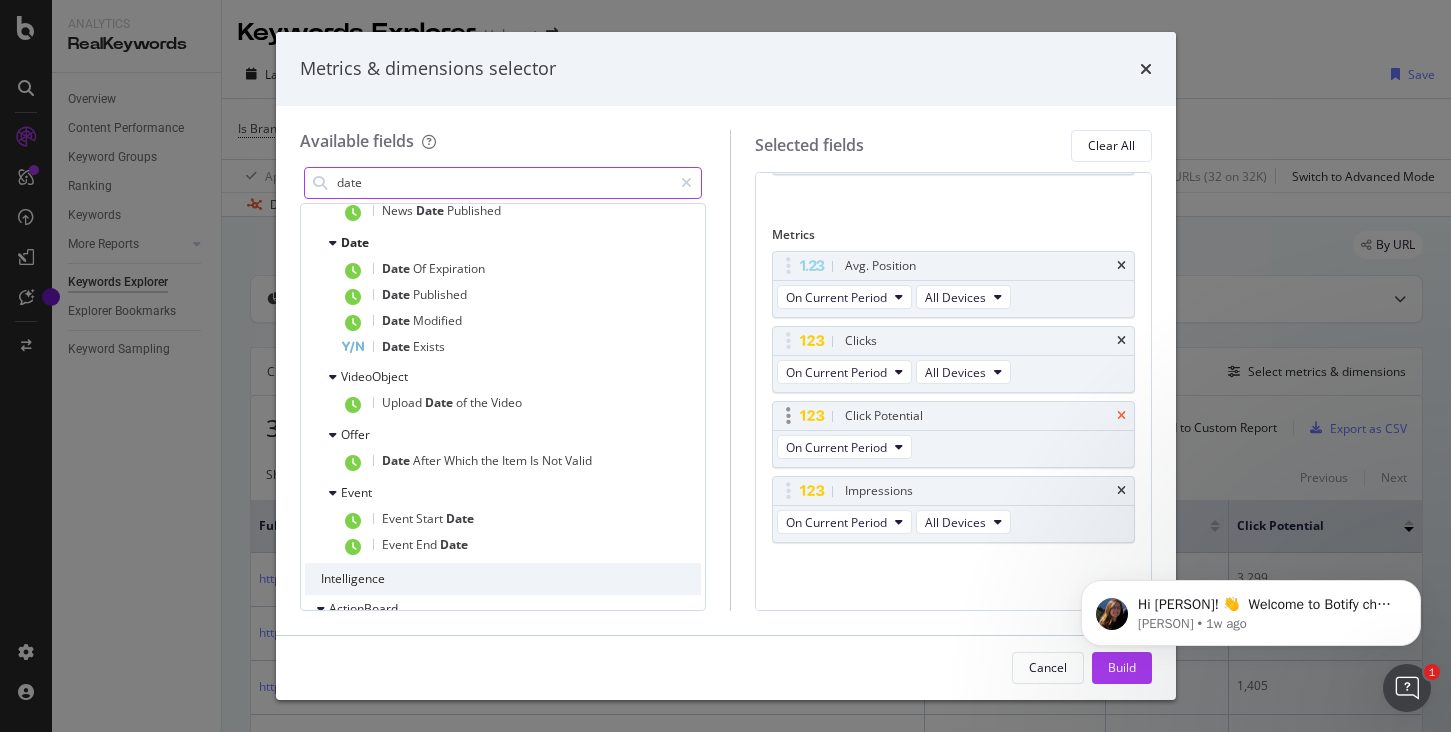 click at bounding box center [1121, 416] 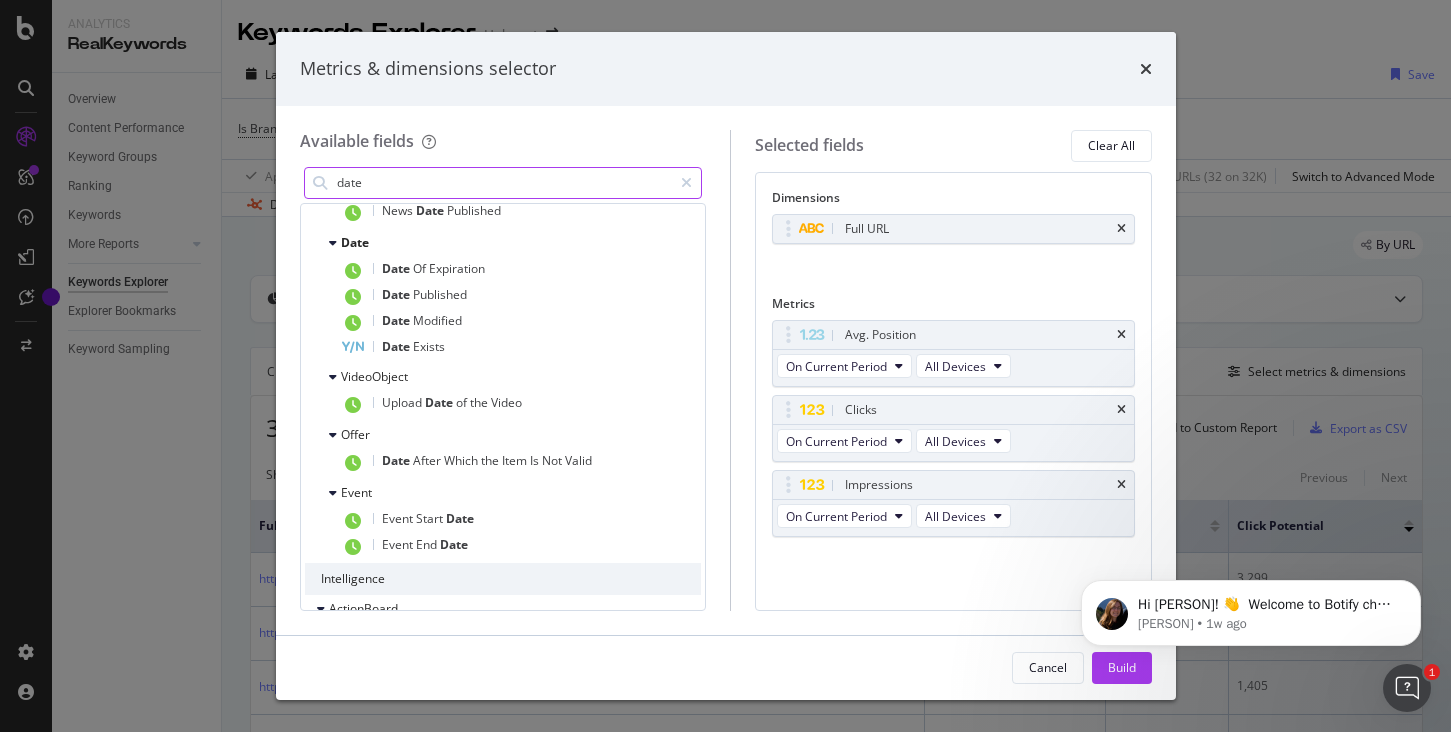 scroll, scrollTop: 0, scrollLeft: 0, axis: both 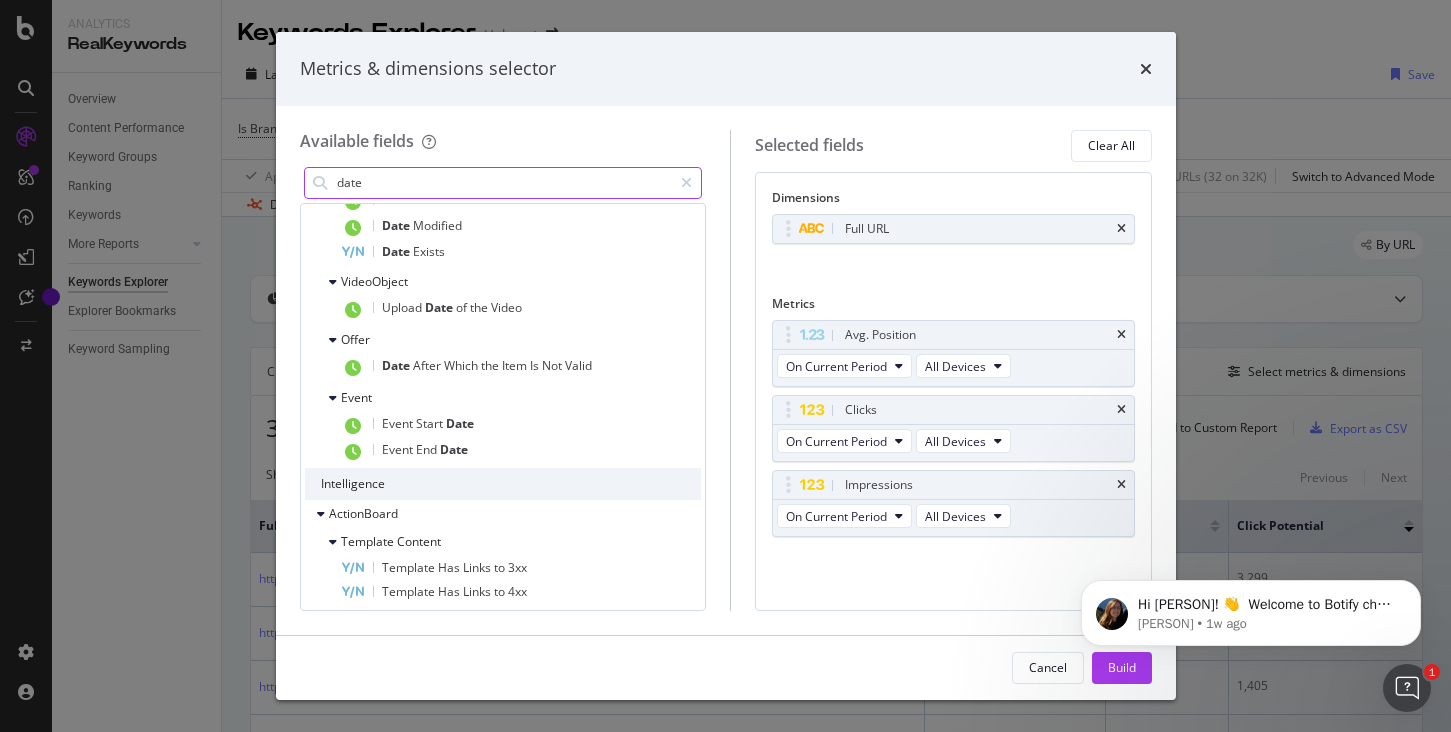 click on "Hi [PERSON]! 👋 Welcome to Botify chat support! Have a question? Reply to this message and our team will get back to you as soon as possible to help you succeed. [PERSON] • 1w ago" at bounding box center [1251, 608] 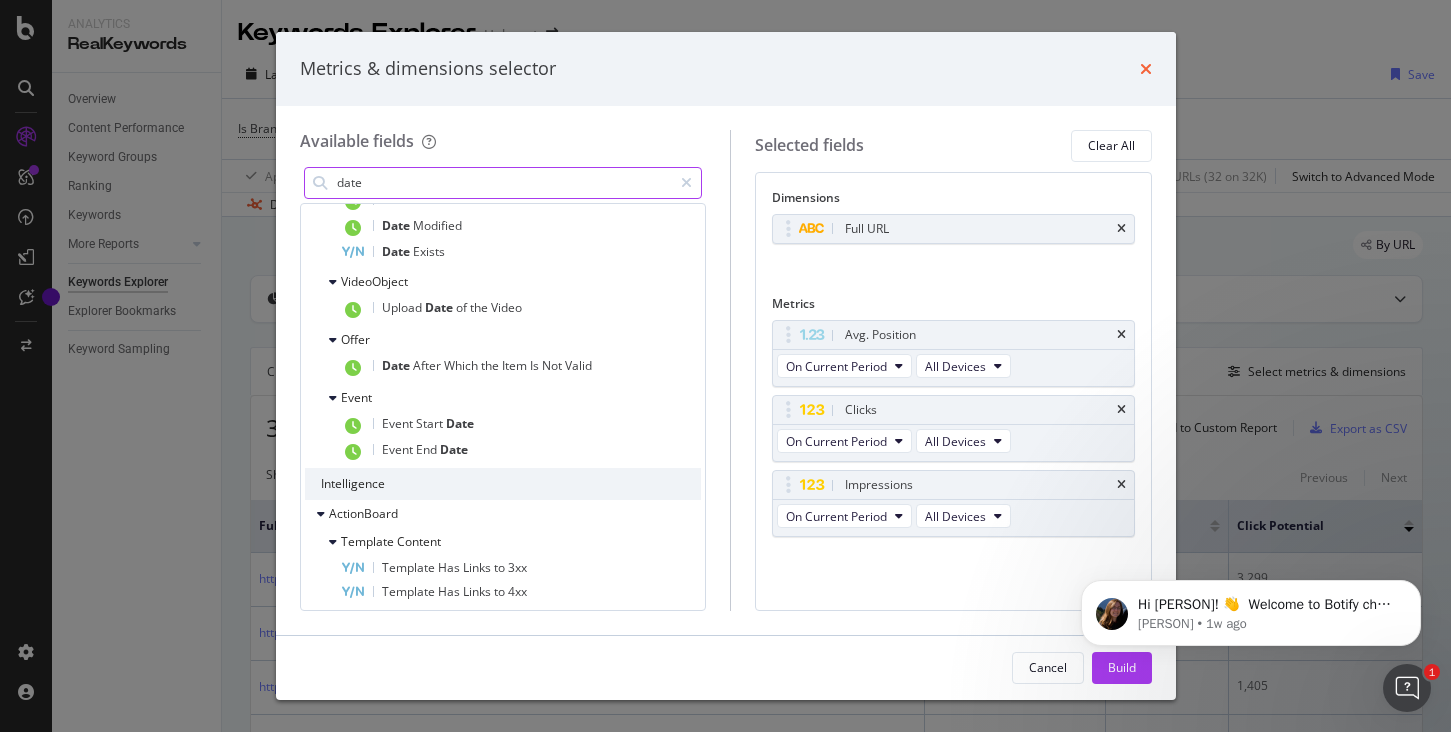 click at bounding box center [1146, 69] 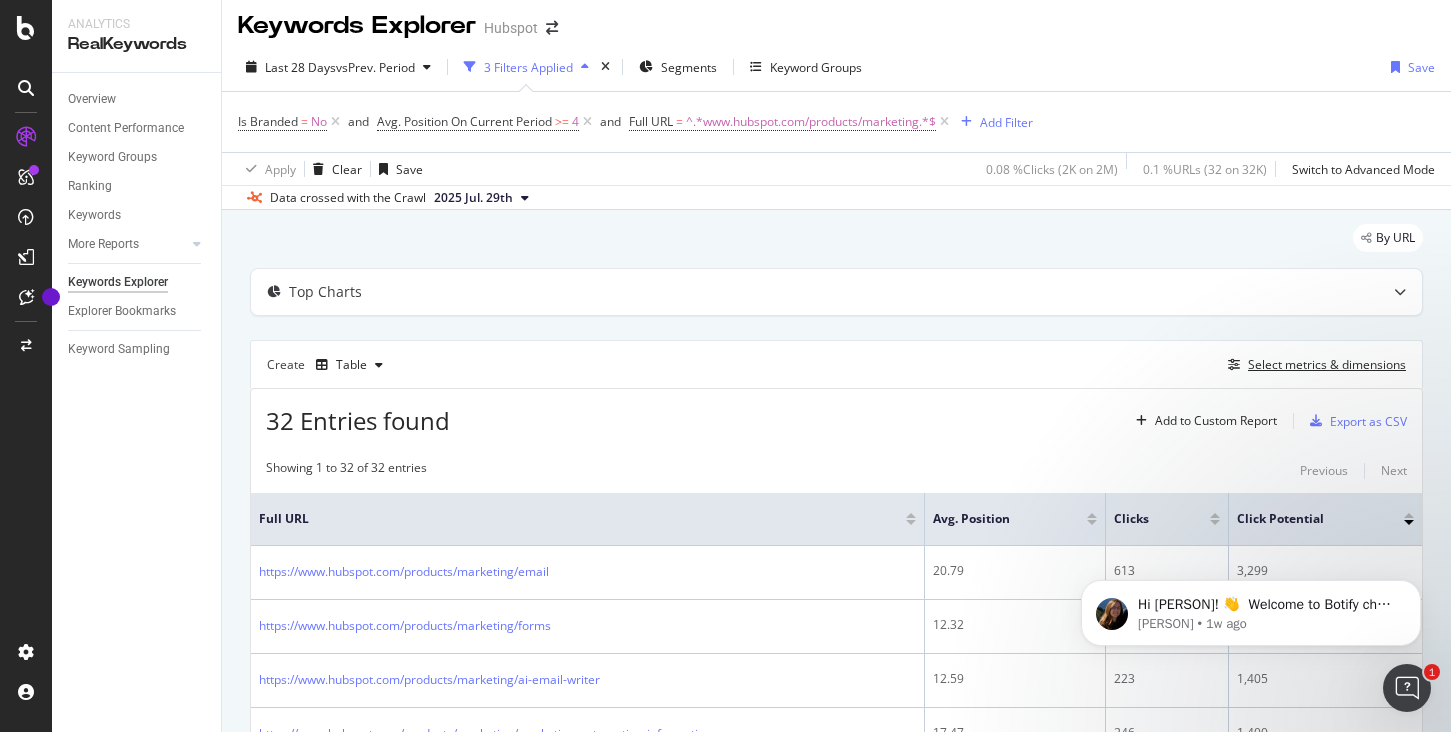 scroll, scrollTop: 2, scrollLeft: 0, axis: vertical 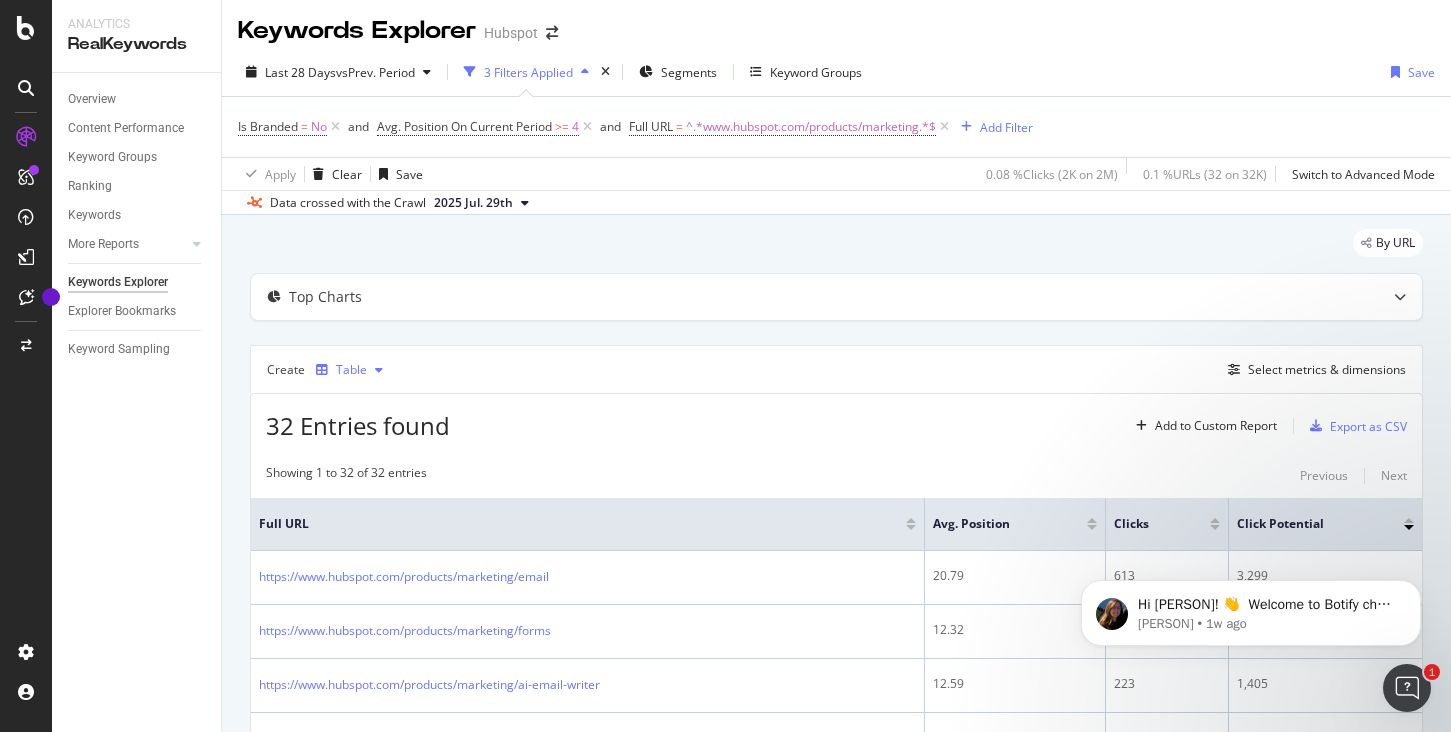 click on "Table" at bounding box center (351, 370) 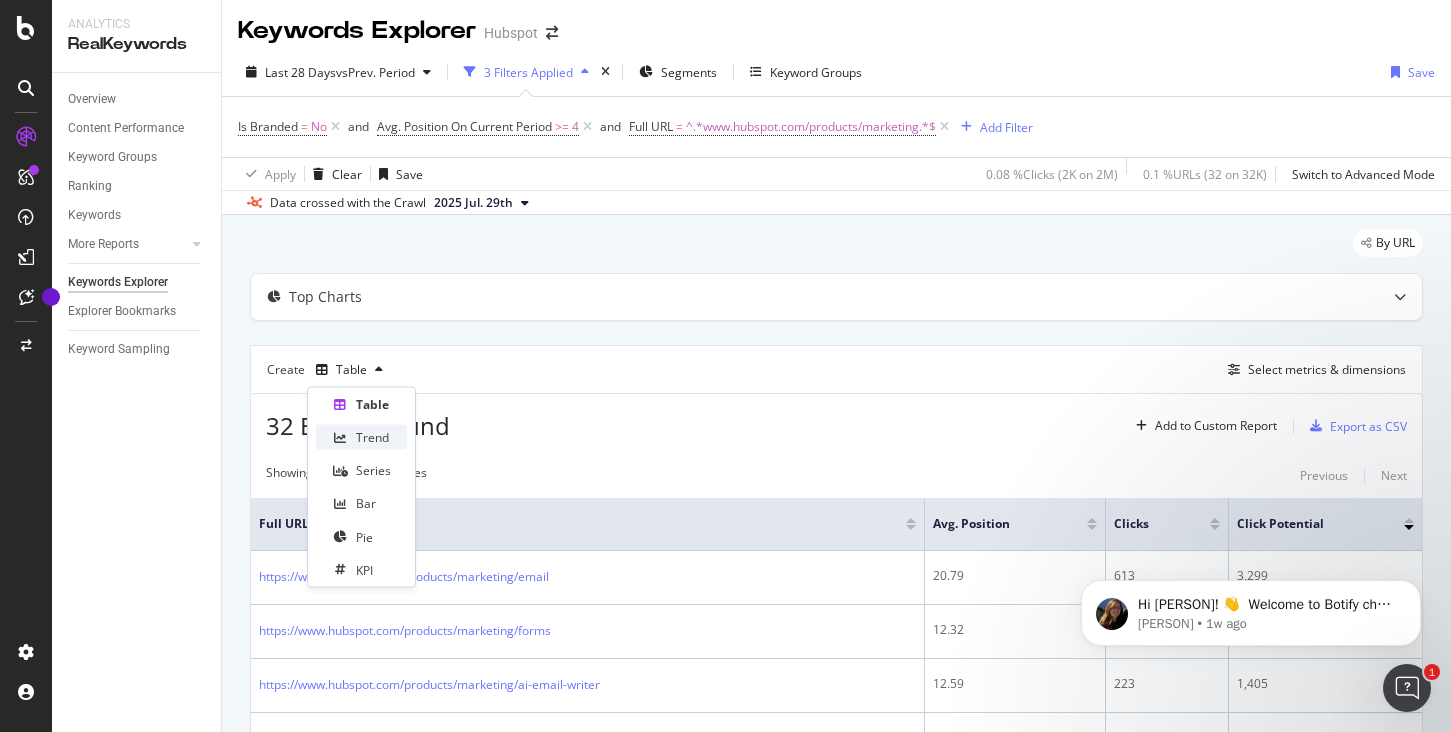 click on "Trend" at bounding box center (361, 437) 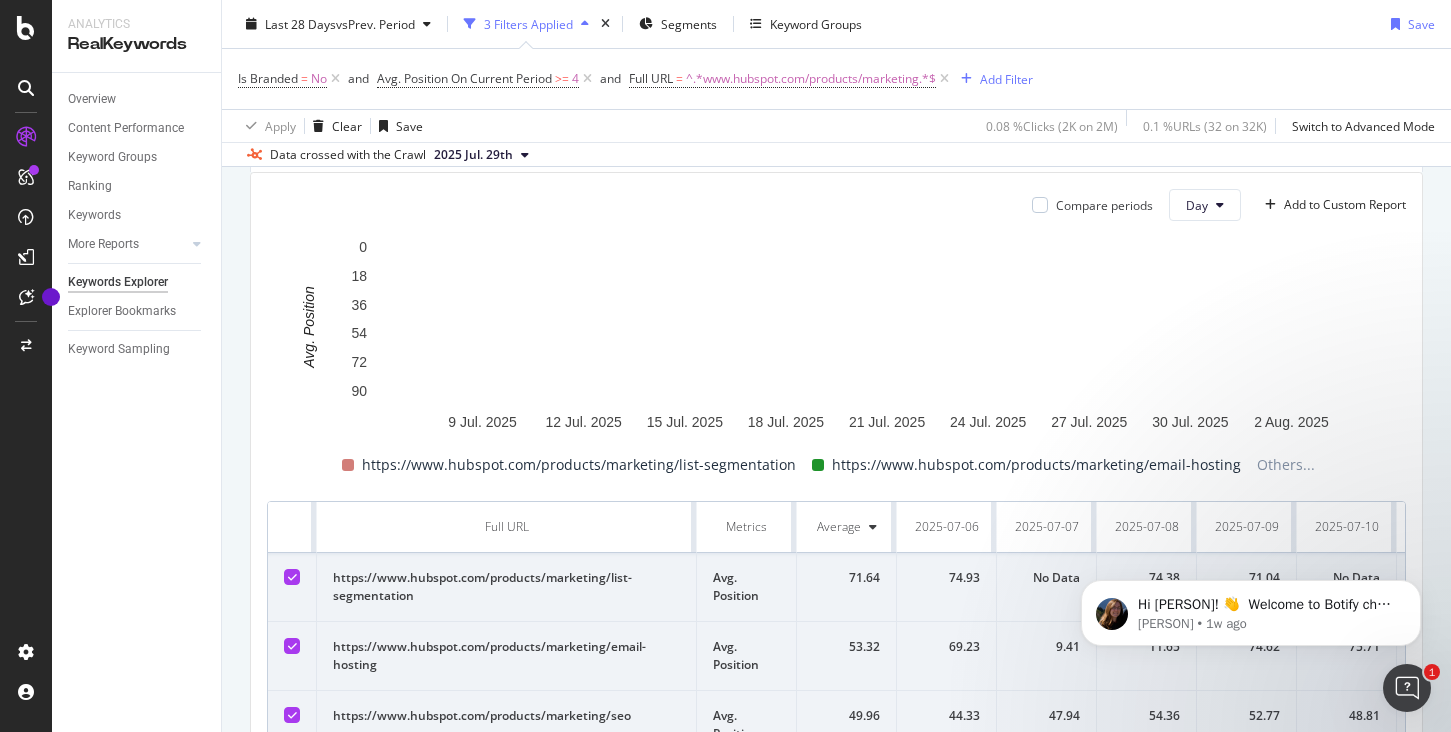 scroll, scrollTop: 0, scrollLeft: 0, axis: both 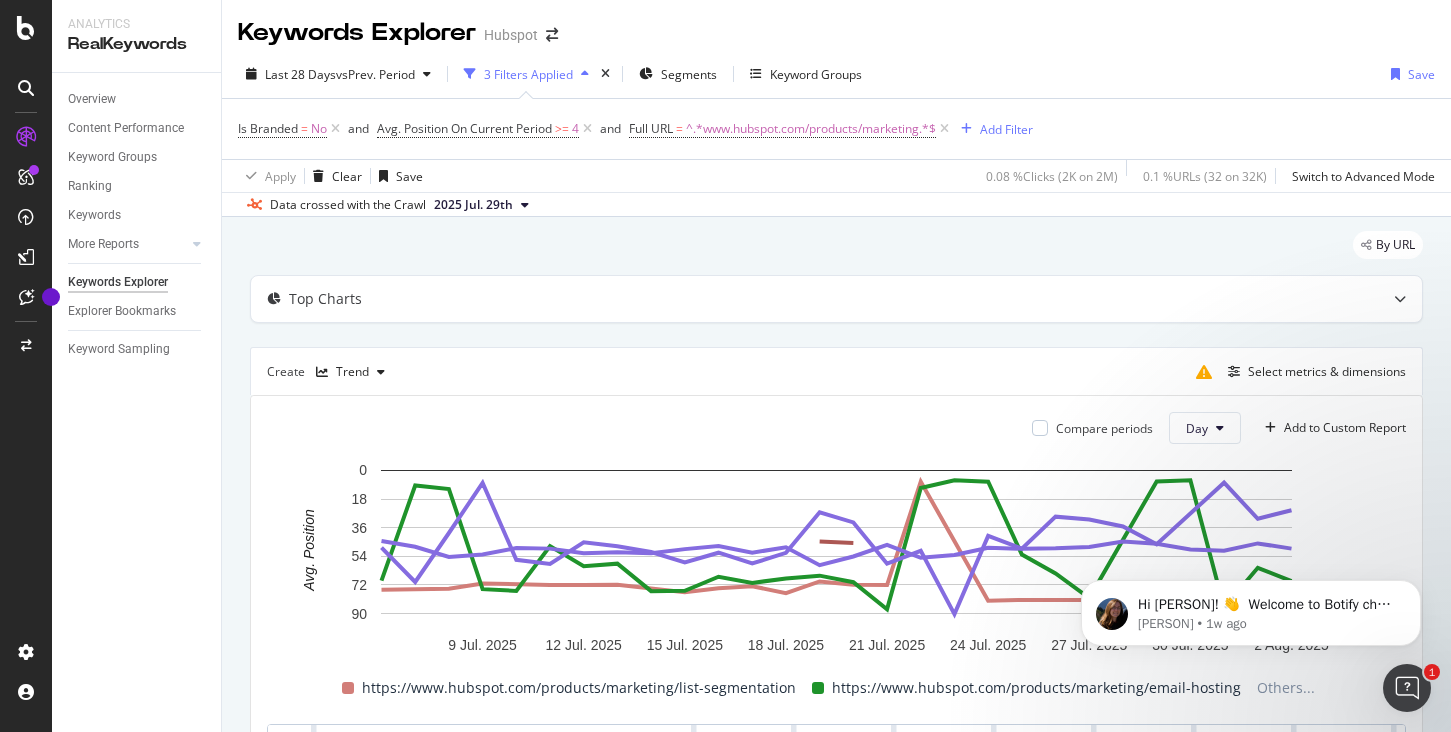 click on "2025 Jul. 29th" at bounding box center [473, 205] 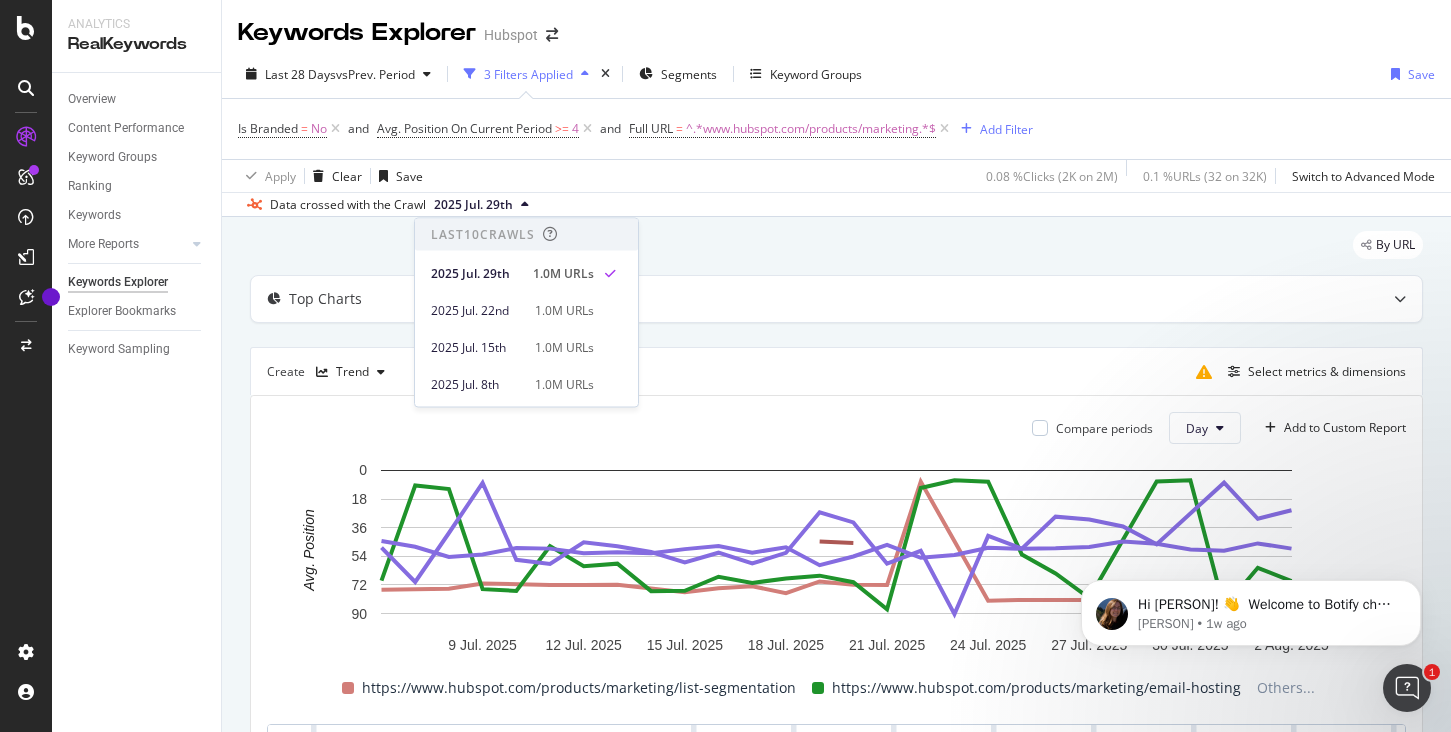 click on "By URL Top Charts Create  Trend Select metrics & dimensions Compare periods Day Add to Custom Report [DAY] [MONTH] [YEAR] [DAY] [MONTH] [YEAR] [DAY] [MONTH] [YEAR] [DAY] [MONTH] [YEAR] [DAY] [MONTH] [YEAR] [DAY] [MONTH] [YEAR] [DAY] [MONTH] [YEAR] [DAY] [MONTH] [YEAR] [DAY] [MONTH] [YEAR] 0 18 36 54 72 90 Avg. Position Date https://www.hubspot.com/products/marketing/list-segmentation https://www.hubspot.com/products/marketing/email-hosting https://www.hubspot.com/products/marketing/seo https://www.hubspot.com/products/marketing/enterprise https://www.hubspot.com/products/marketing/sms [YEAR]-[MONTH]-[DAY] 74.93 69.23 44.33 0.00 48.50 [YEAR]-[MONTH]-[DAY] 0.00 9.41 47.94 0.00 70.12 [YEAR]-[MONTH]-[DAY] 74.38 11.65 54.36 0.00 39.31 [YEAR]-[MONTH]-[DAY] 71.04 74.62 52.77 0.00 7.76 [YEAR]-[MONTH]-[DAY] 0.00 75.71 48.81 0.00 56.15 [YEAR]-[MONTH]-[DAY] 71.96 47.55 49.13 0.00 58.75 [YEAR]-[MONTH]-[DAY] 72.03 60.15 52.06 0.00 45.19 [YEAR]-[MONTH]-[DAY] 71.92 58.58 51.38 0.00 47.59 [YEAR]-[MONTH]-[DAY] 0.00 75.89 52.03 0.00 51.30 [YEAR]-[MONTH]-[DAY] 76.56 75.67 49.45 0.00 57.76 [YEAR]-[MONTH]-[DAY] 74.11 66.80 47.48 0.00 51.70 [YEAR]-[MONTH]-[DAY] 72.77 70.69 51.69 0.00 58.51 [YEAR]-[MONTH]-[DAY] 77.15 67.94 48.32" at bounding box center [836, 864] 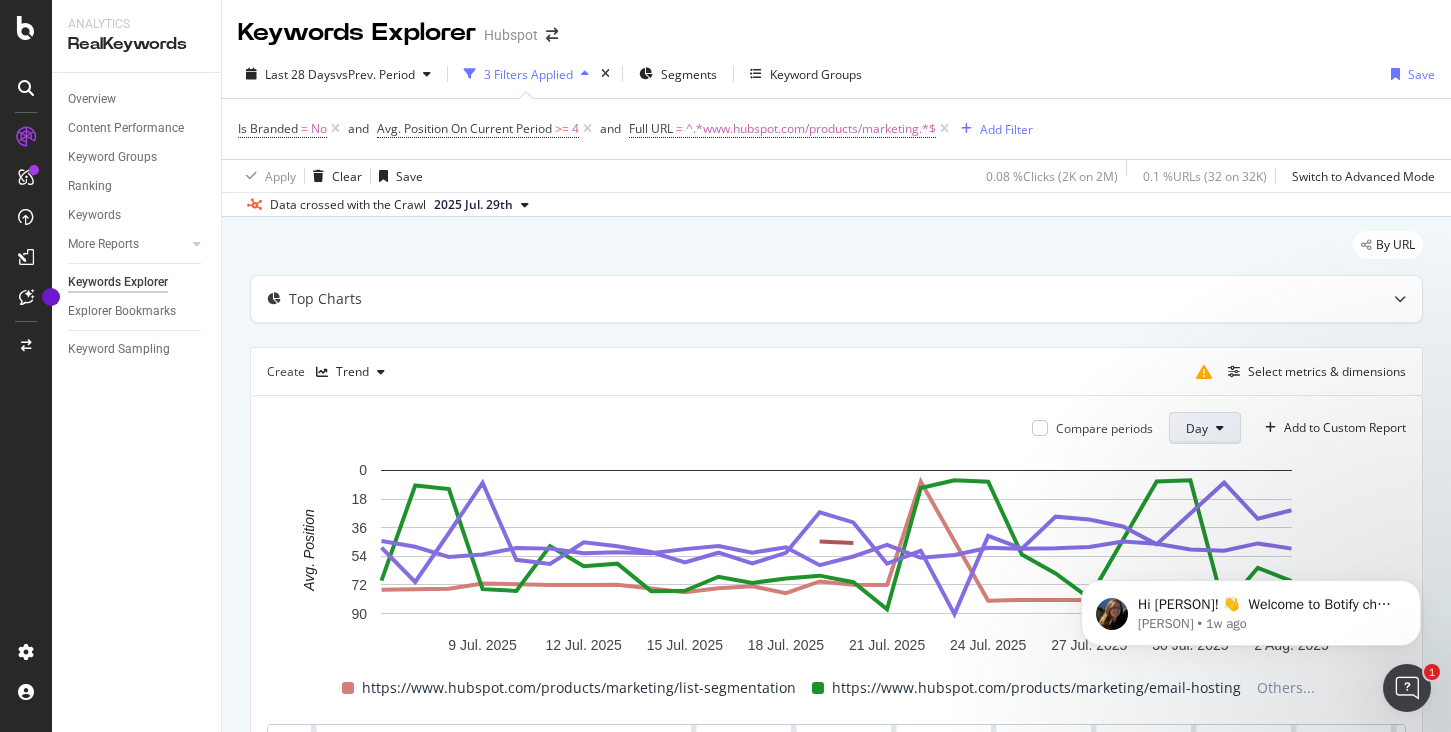 click on "Day" at bounding box center (1205, 428) 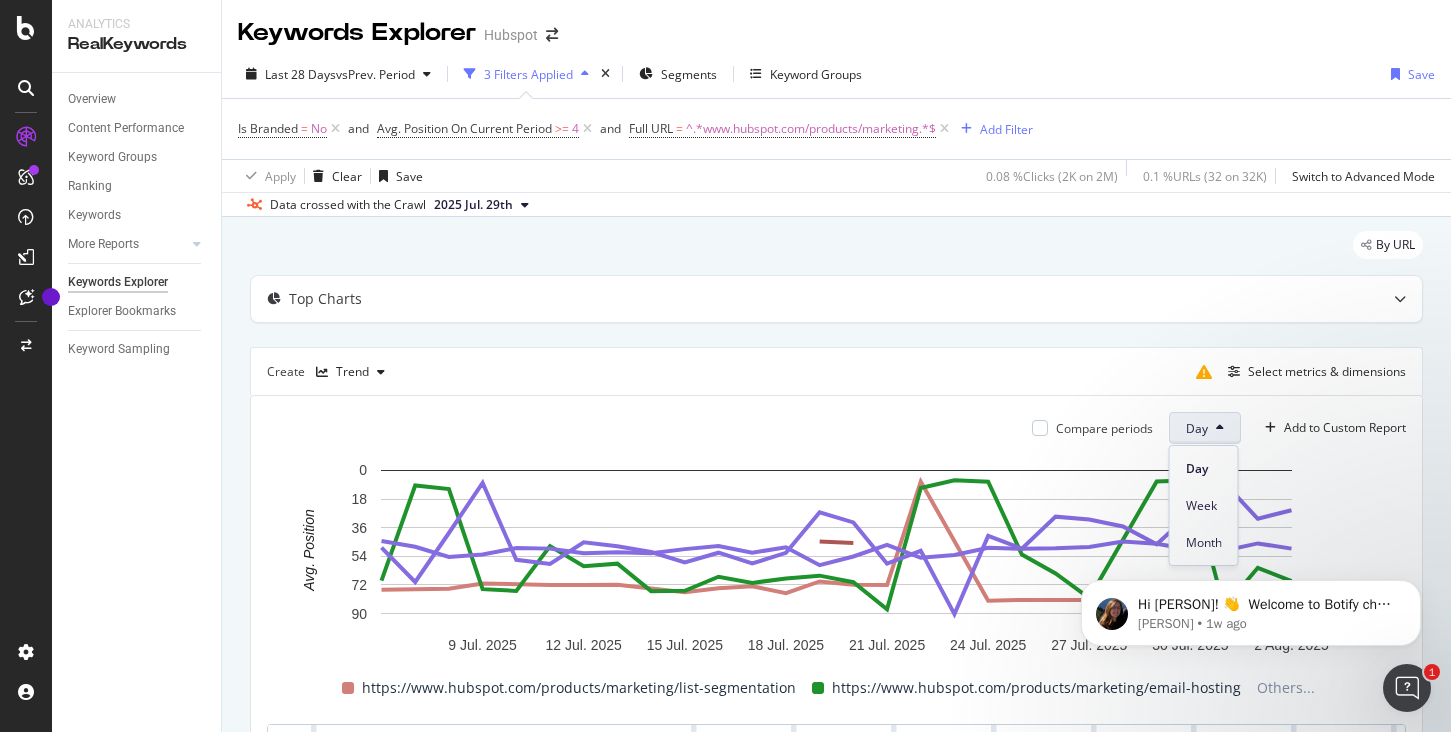 click on "Hi [PERSON]! 👋 Welcome to Botify chat support! Have a question? Reply to this message and our team will get back to you as soon as possible to help you succeed. [PERSON] • 1w ago" 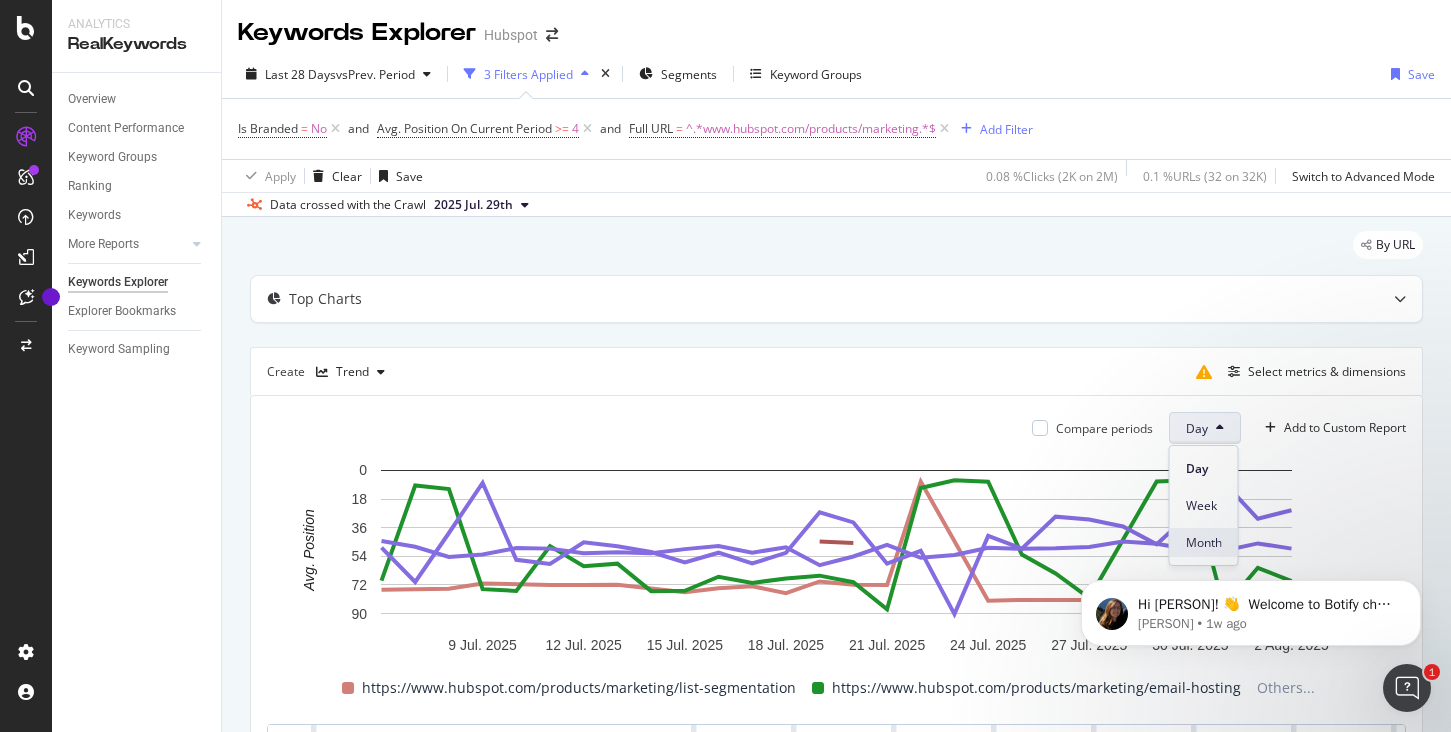 click on "Month" at bounding box center [1204, 542] 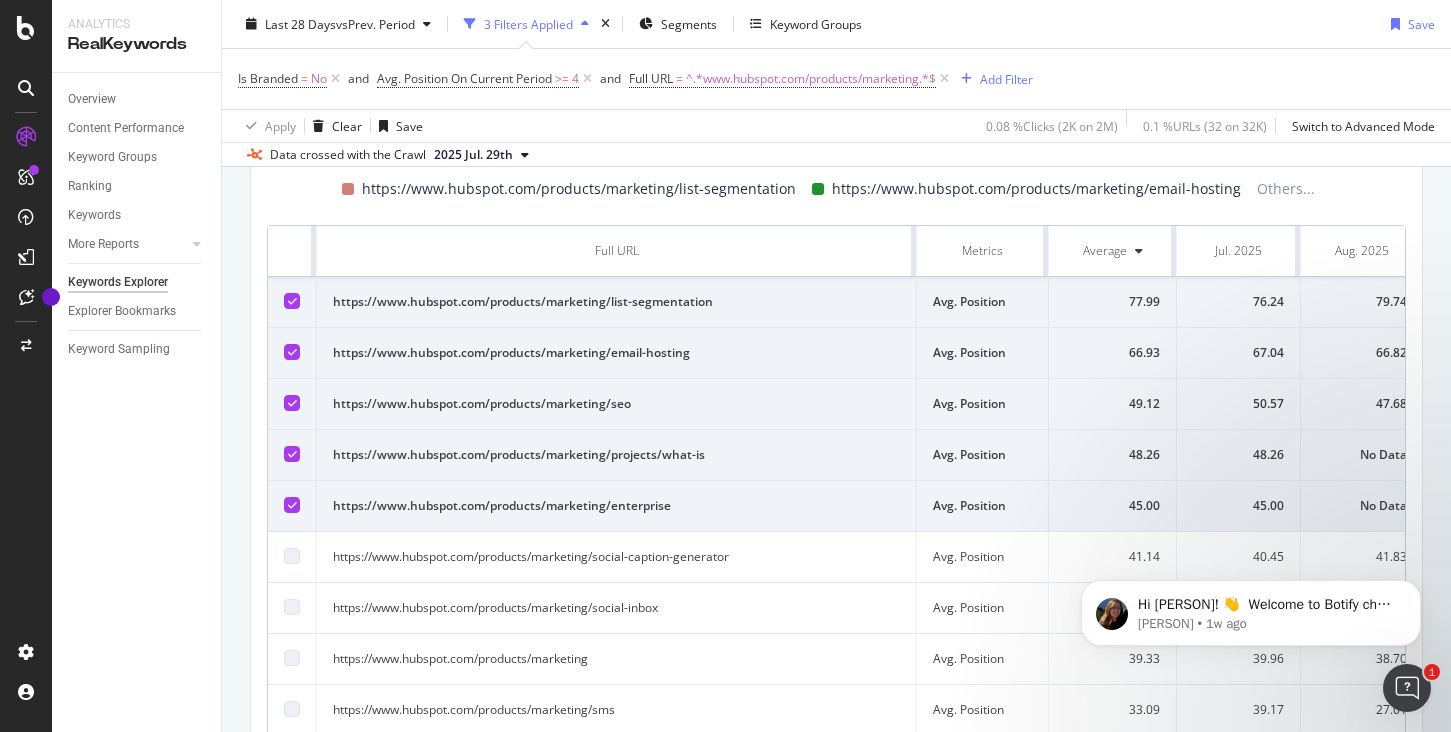scroll, scrollTop: 508, scrollLeft: 0, axis: vertical 